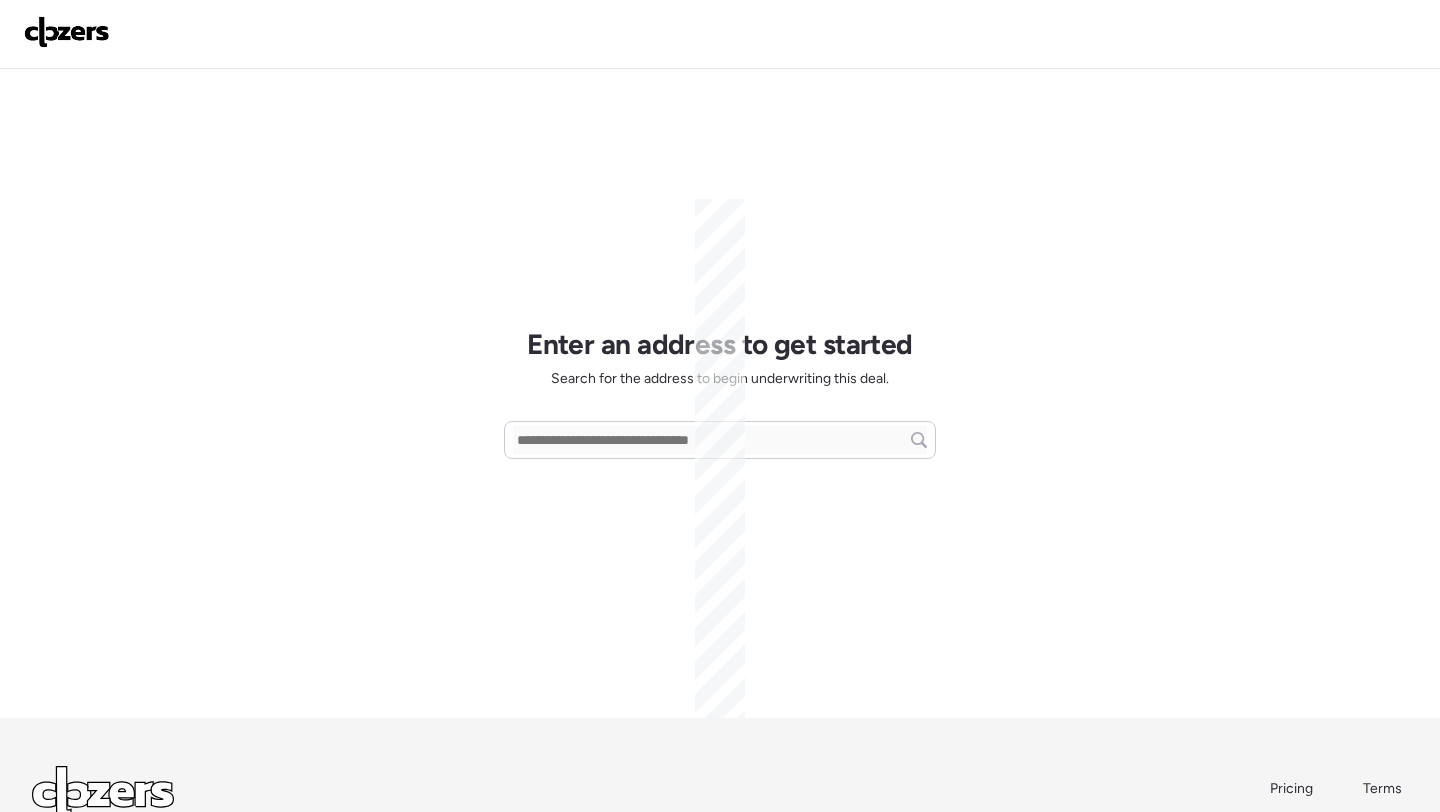 scroll, scrollTop: 0, scrollLeft: 0, axis: both 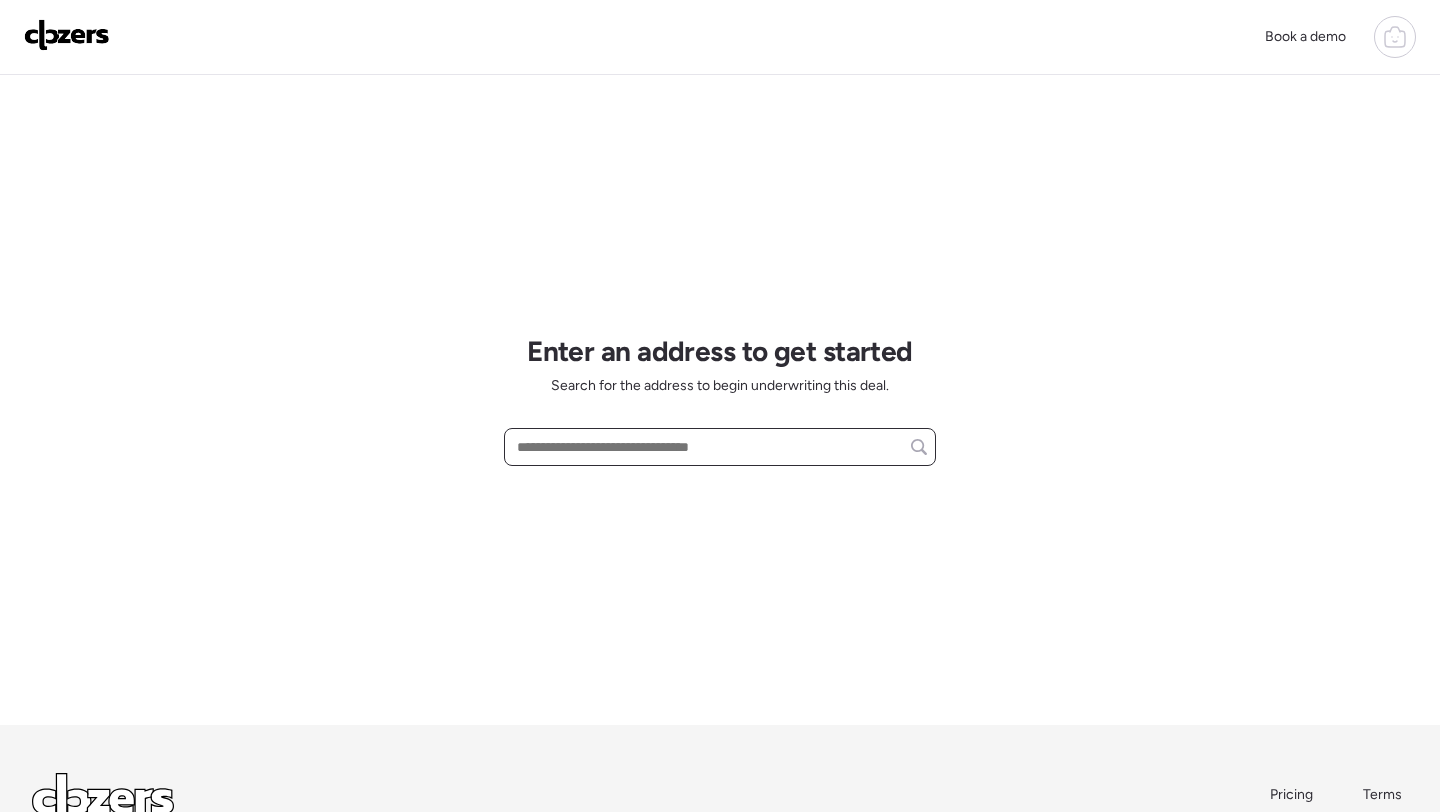 click at bounding box center [720, 447] 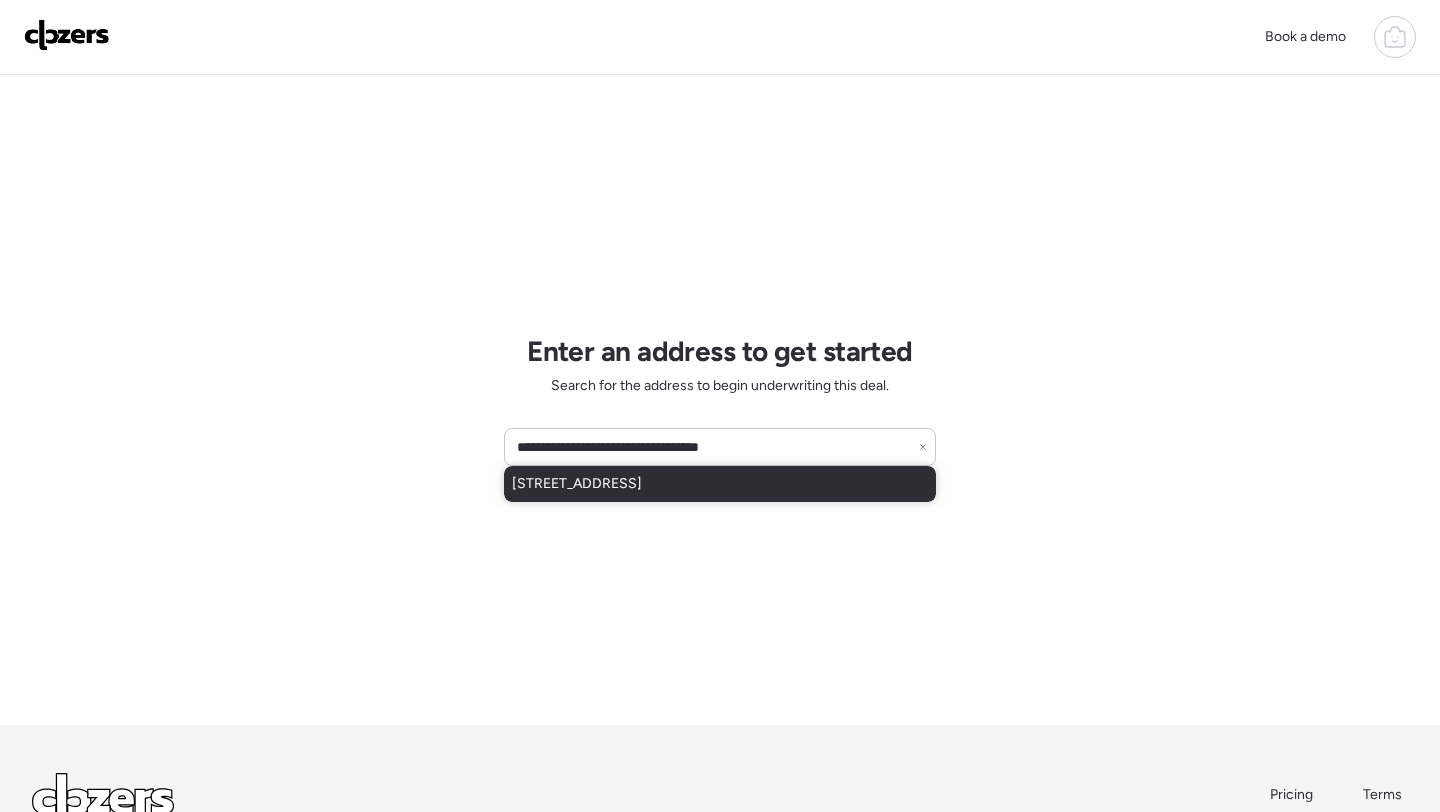 click on "[STREET_ADDRESS]" at bounding box center [577, 484] 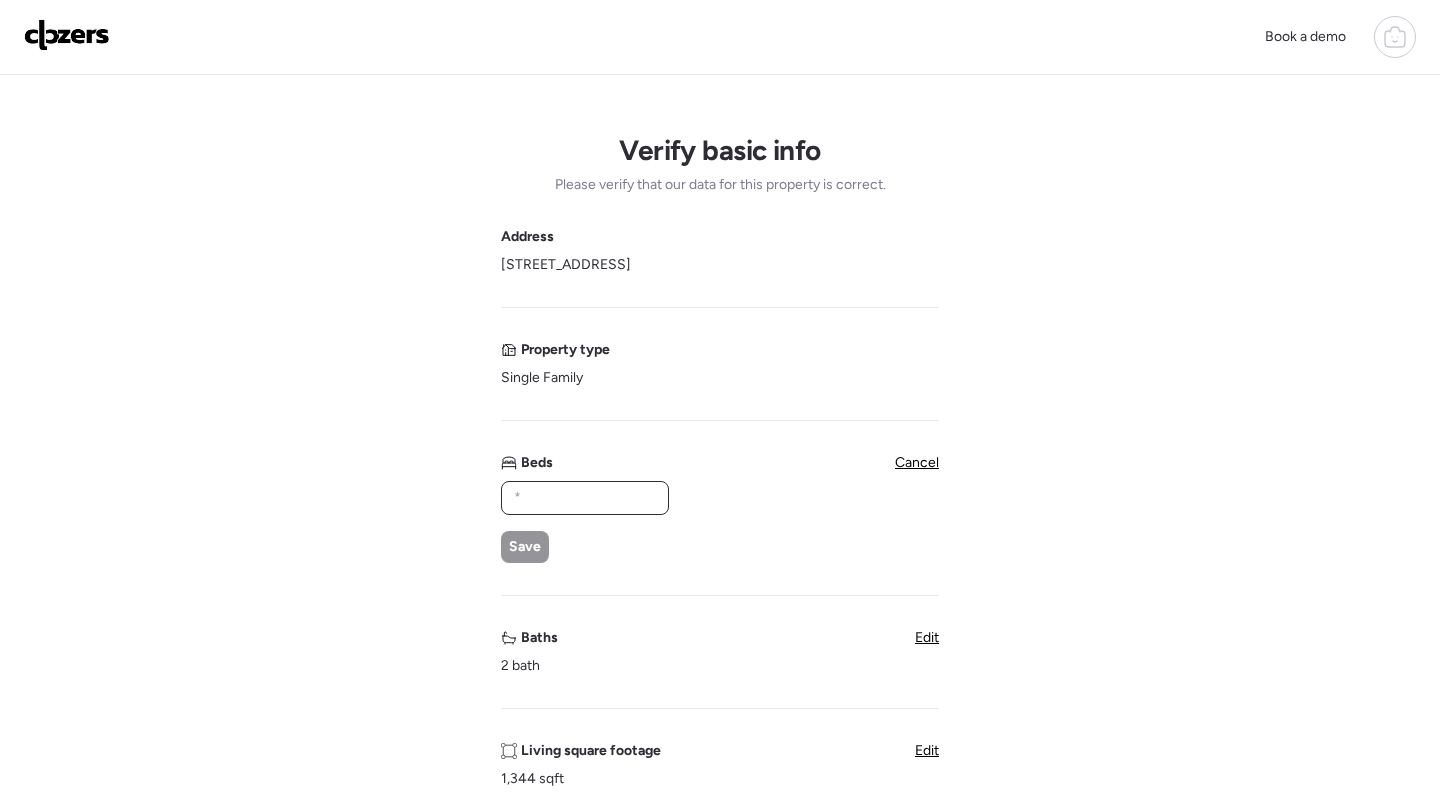 click at bounding box center (585, 498) 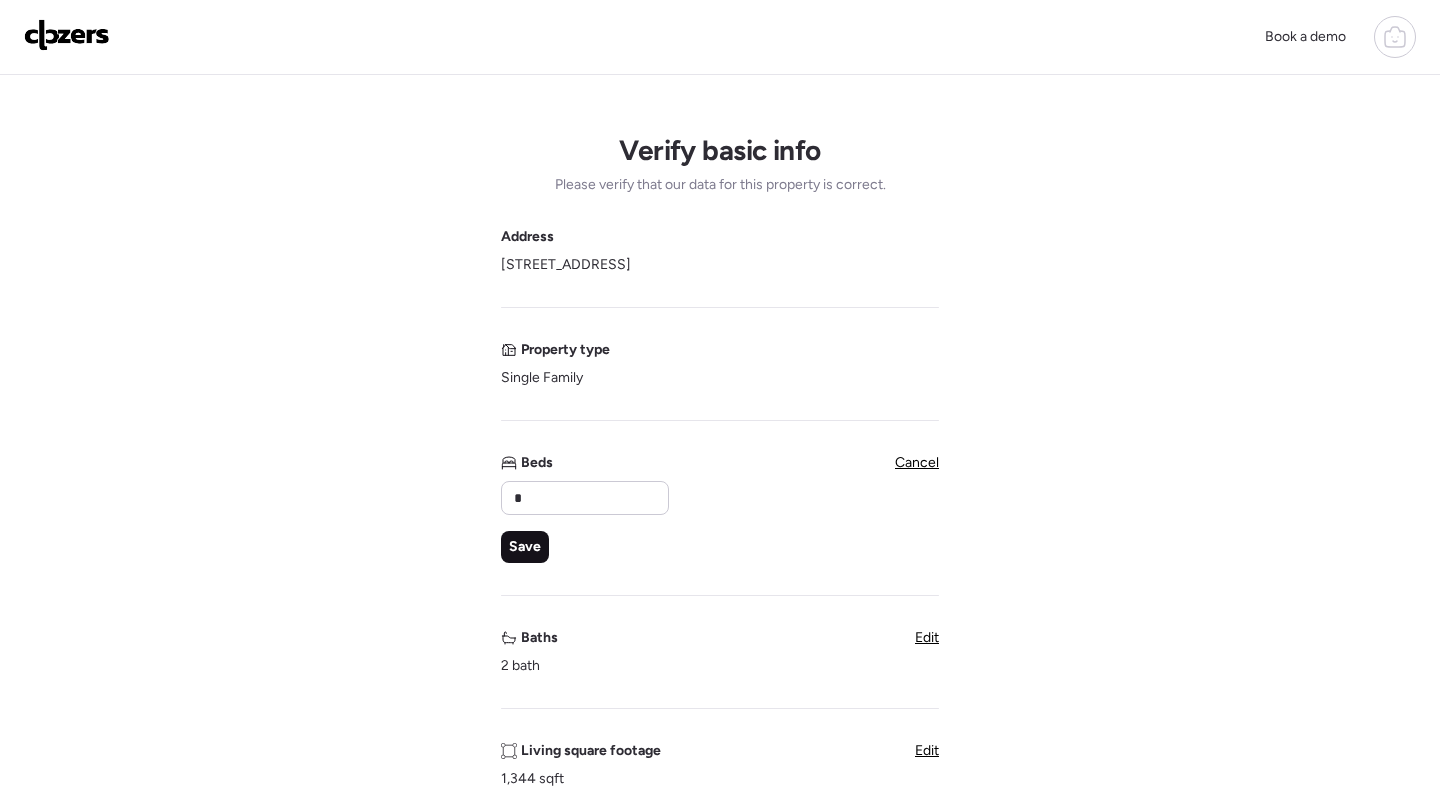 click on "Save" at bounding box center [525, 547] 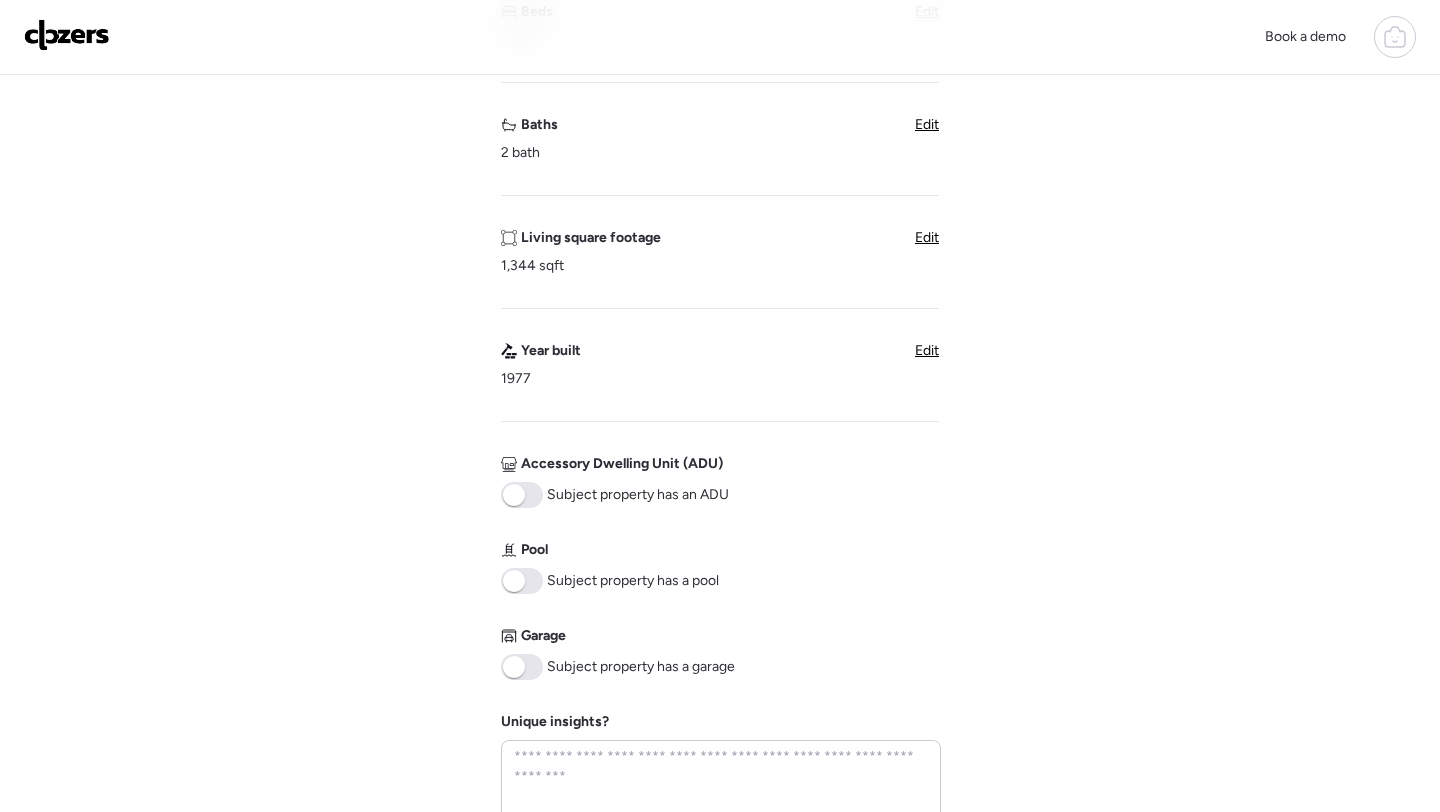 scroll, scrollTop: 611, scrollLeft: 0, axis: vertical 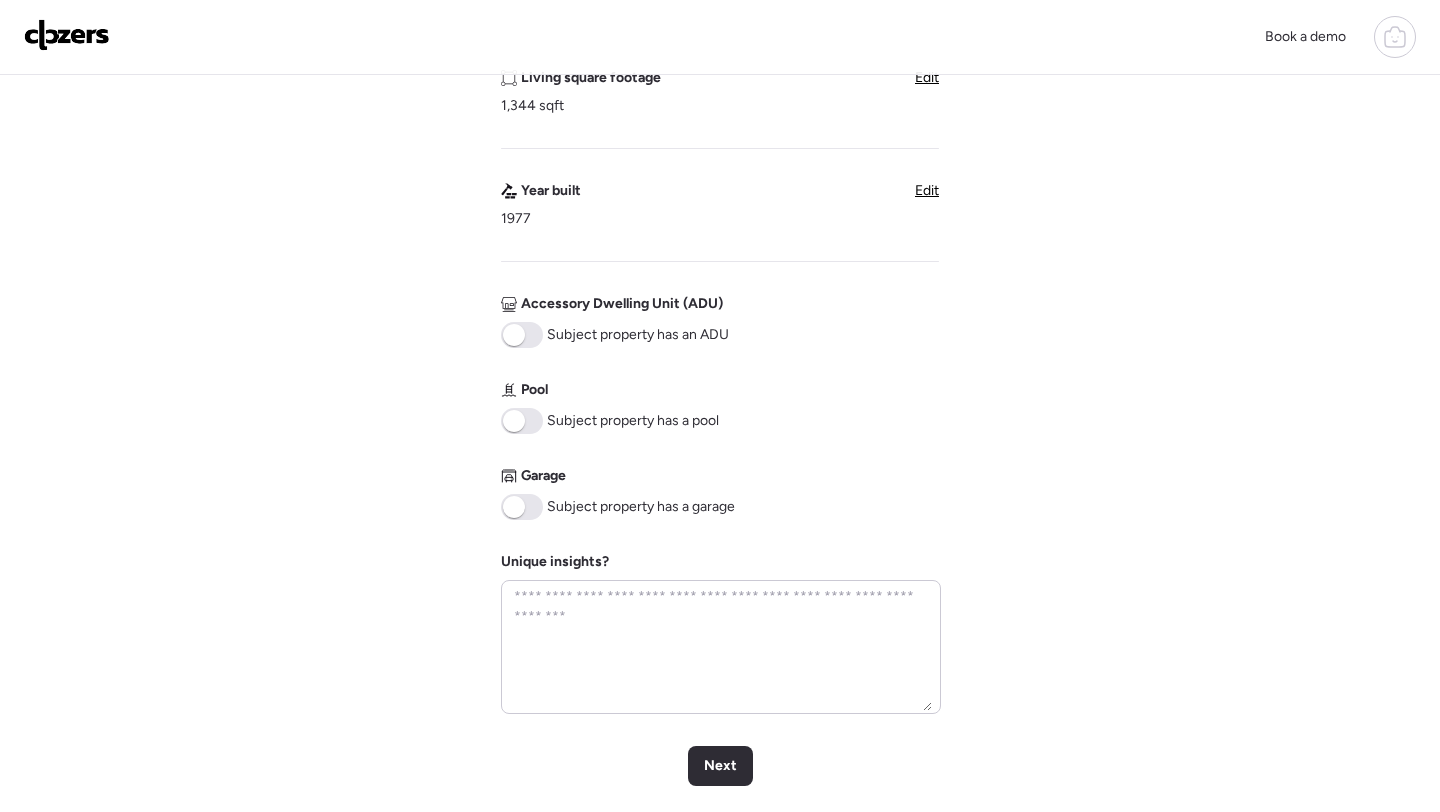 click at bounding box center (522, 507) 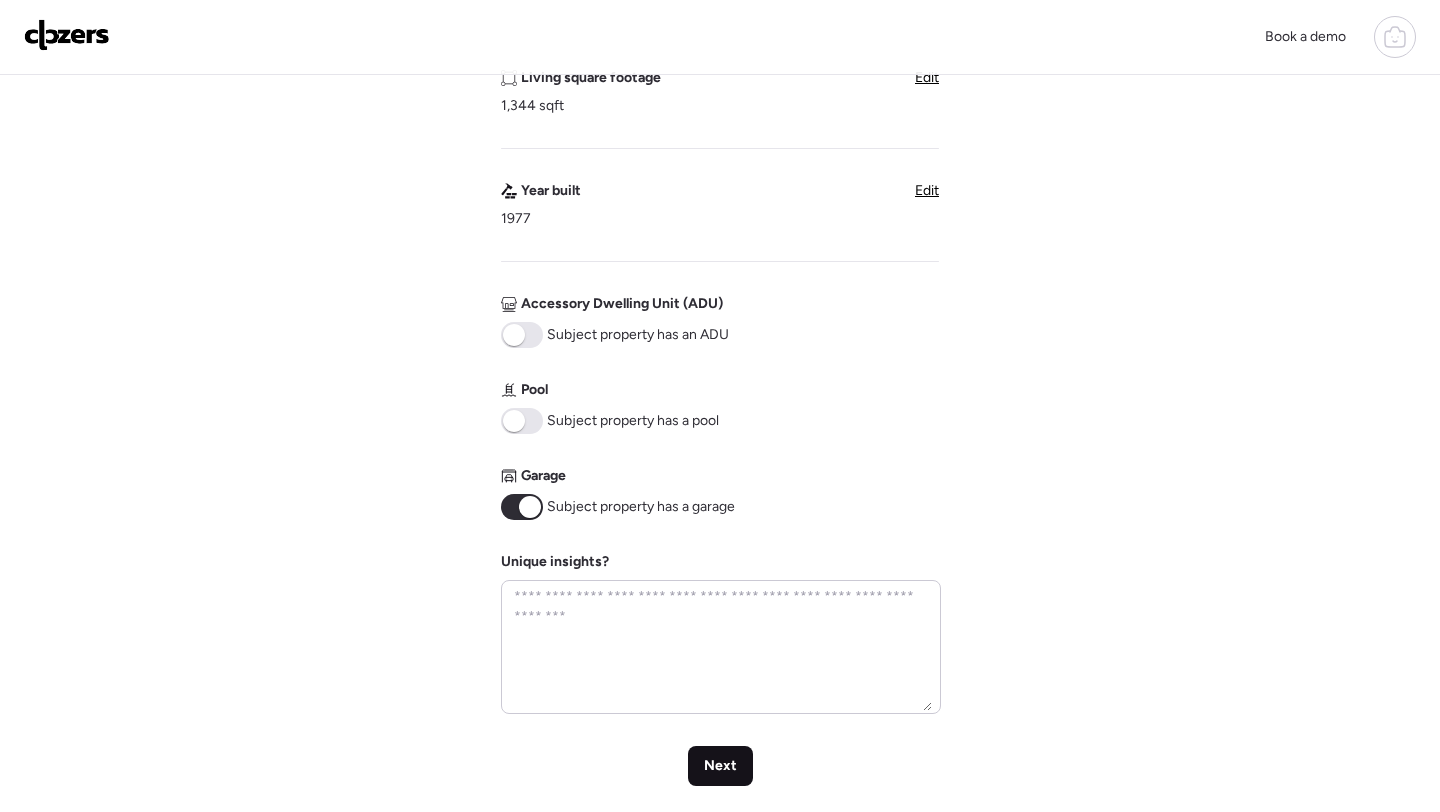 click on "Next" at bounding box center (720, 766) 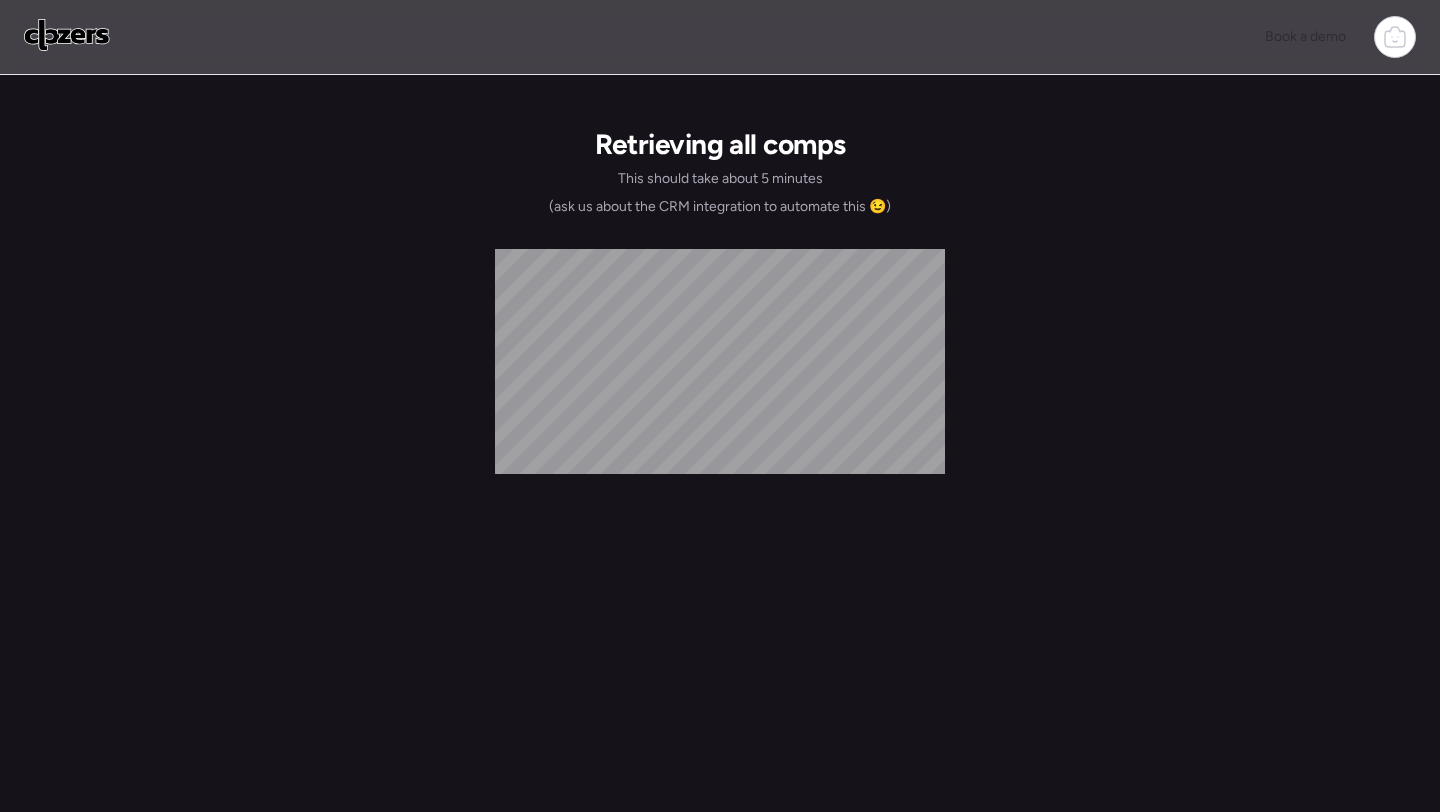 scroll, scrollTop: 0, scrollLeft: 0, axis: both 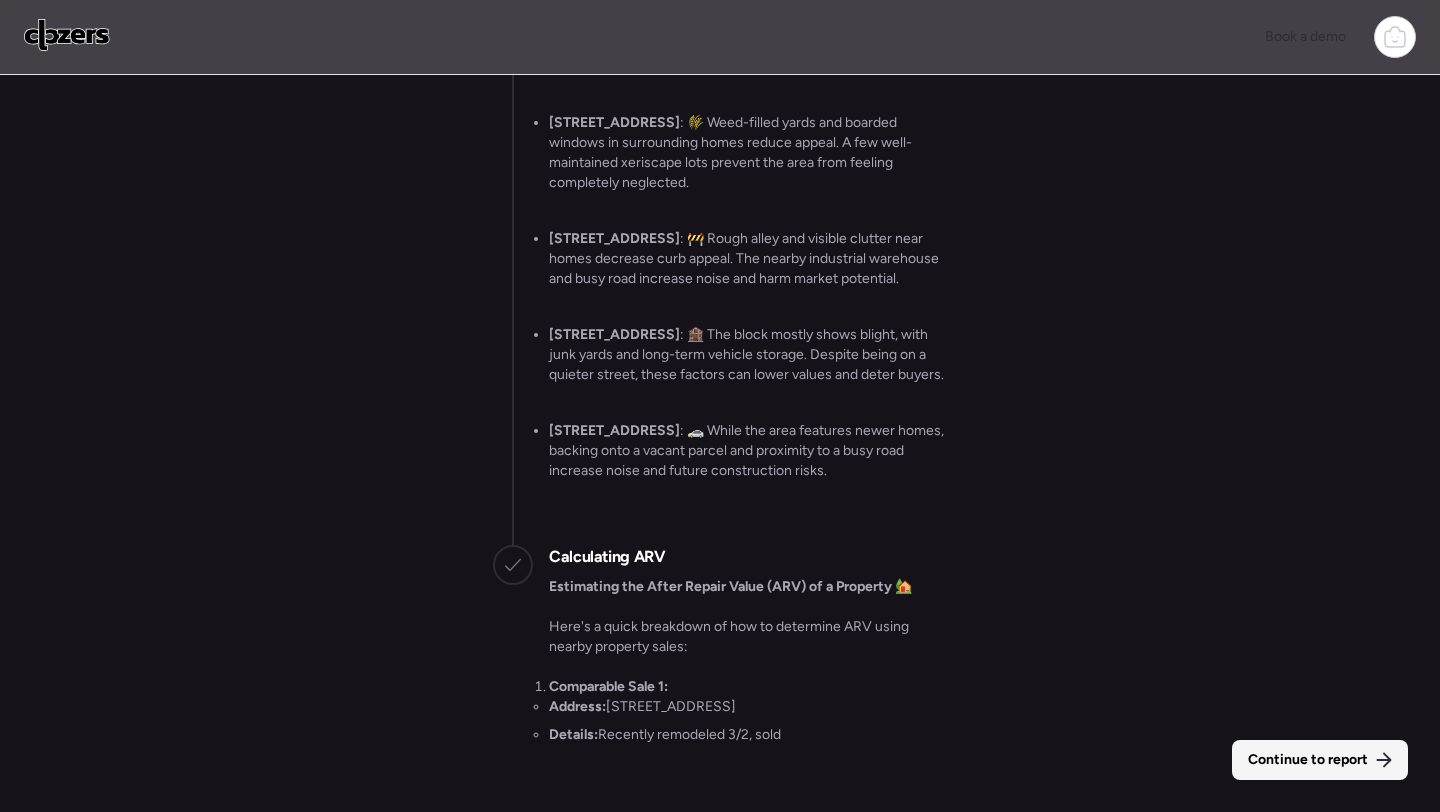 click on "Continue to report" at bounding box center [1308, 760] 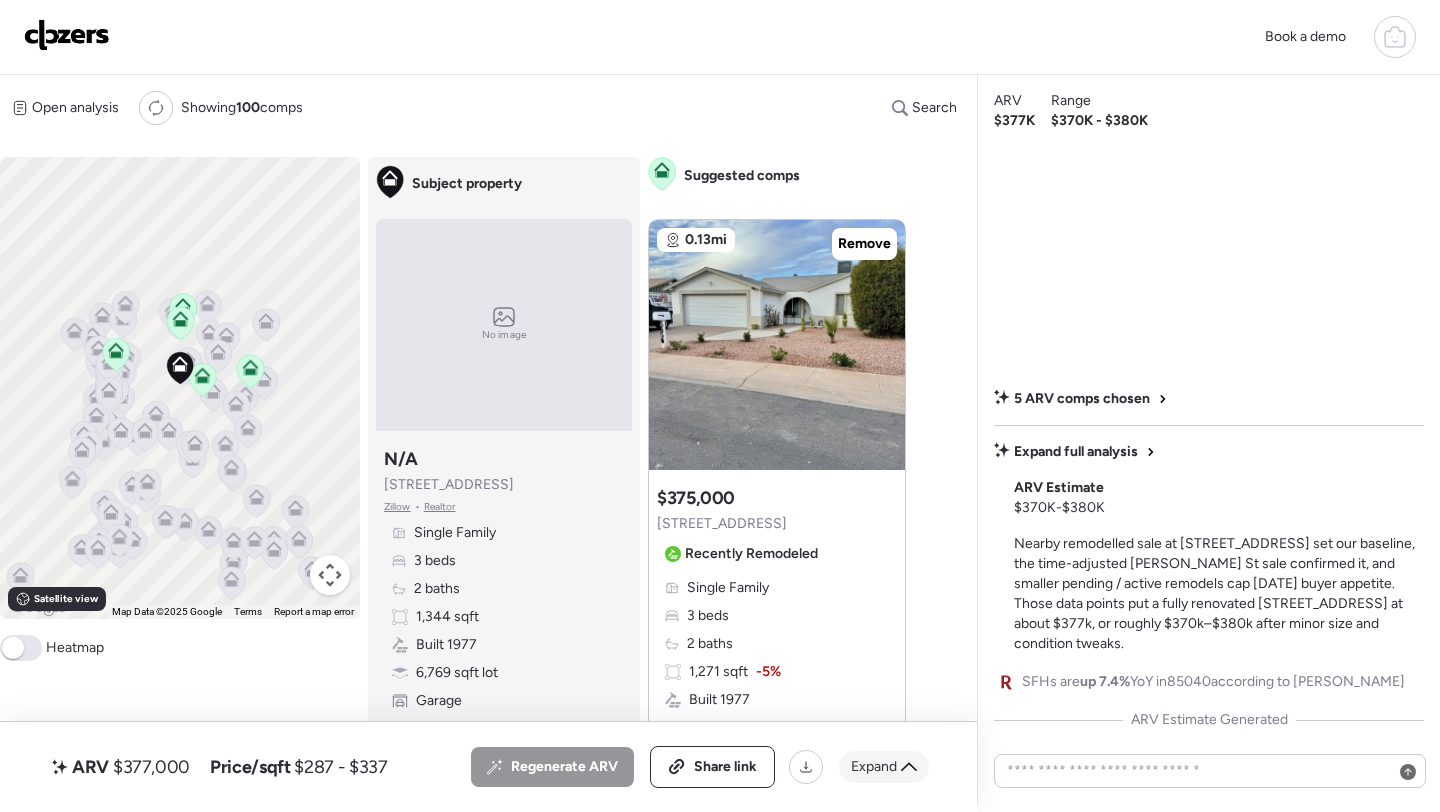 click on "Expand" at bounding box center [874, 767] 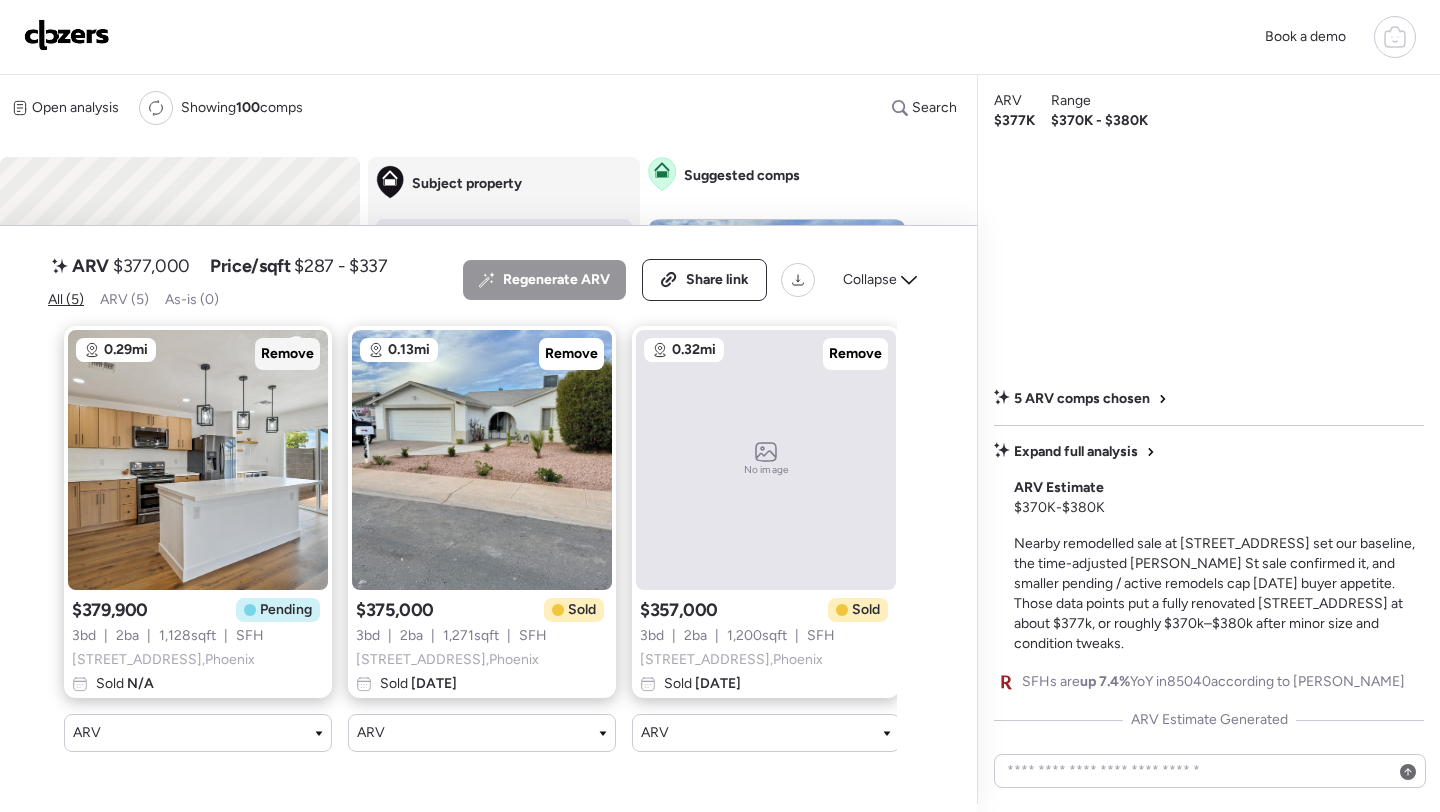 click on "Remove" at bounding box center (287, 354) 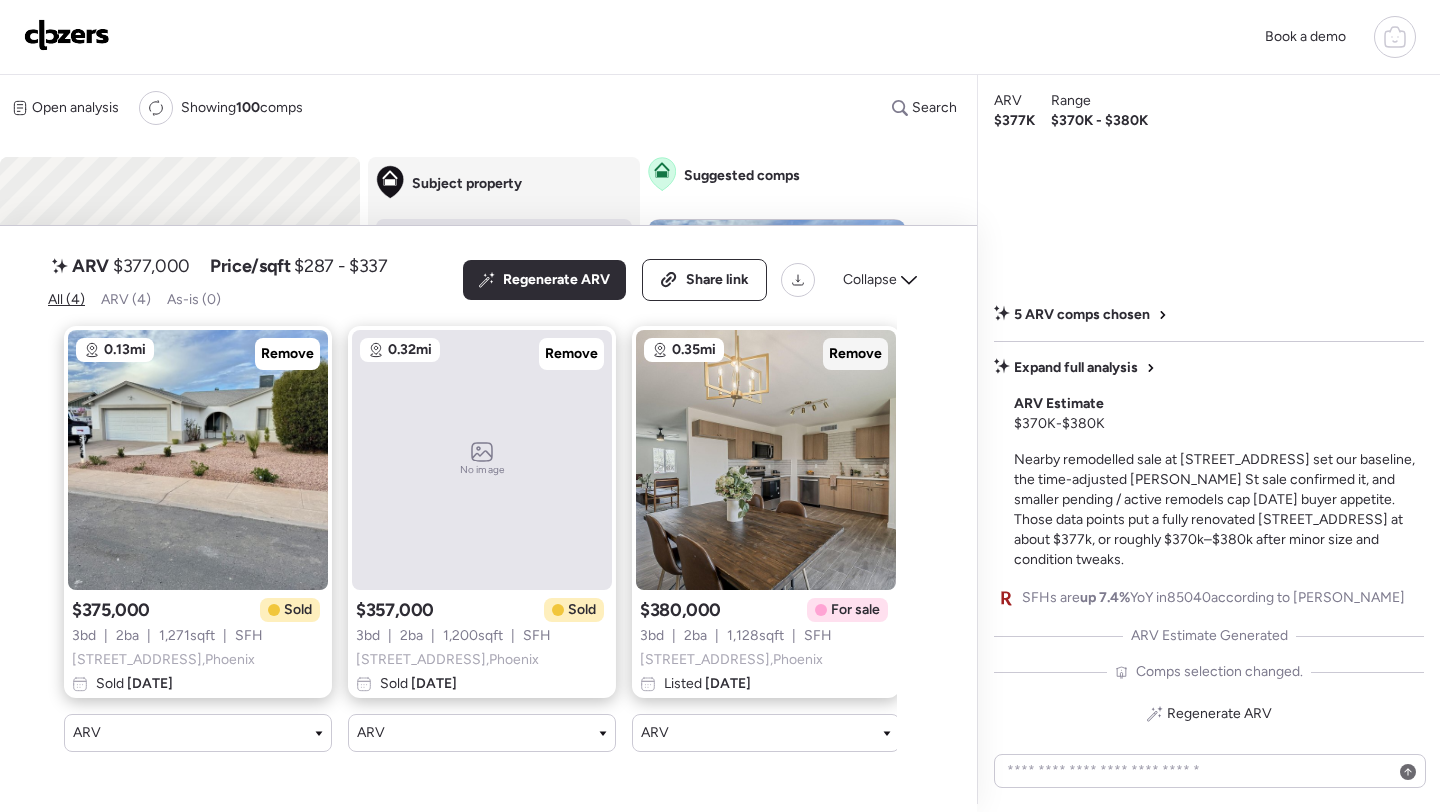click on "Remove" at bounding box center [855, 354] 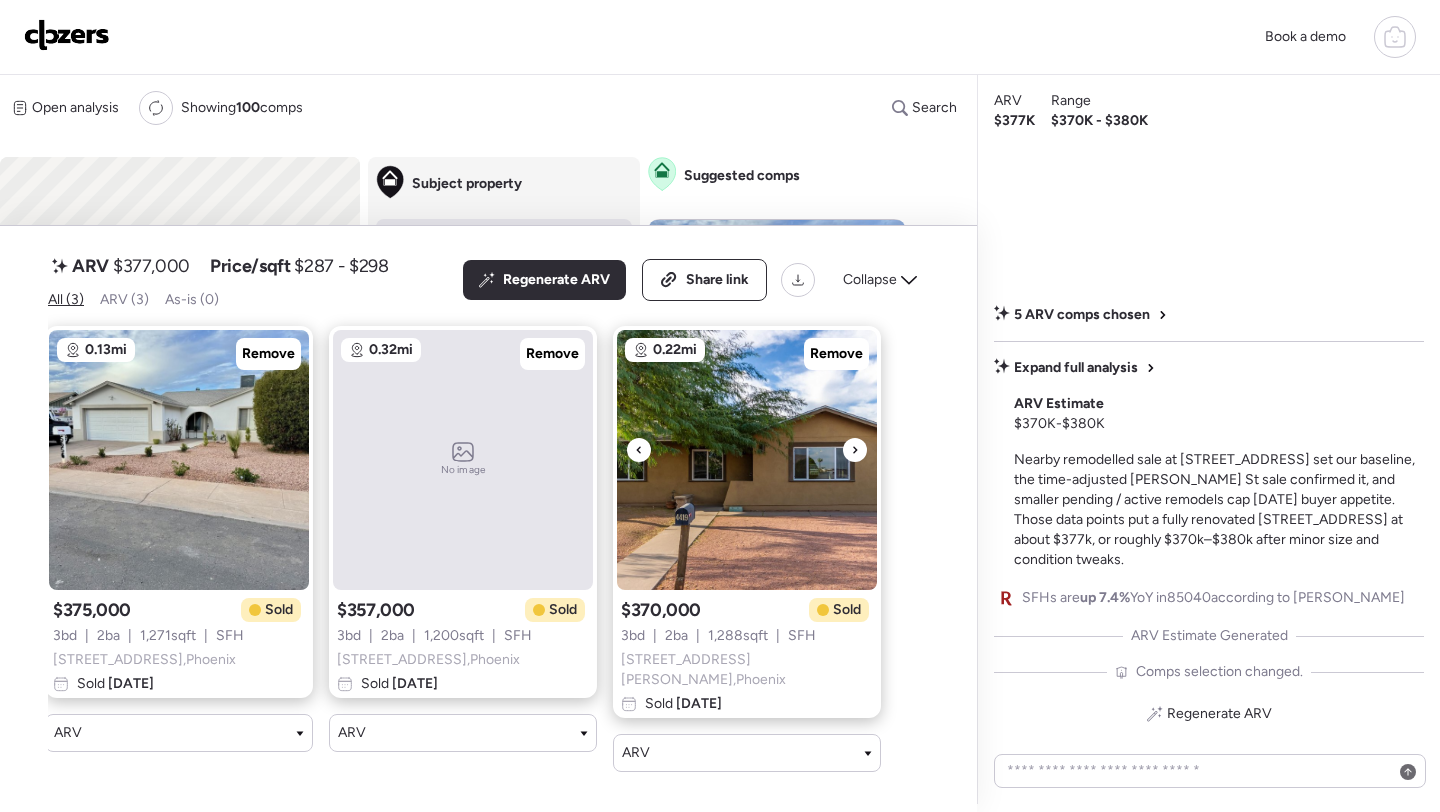 scroll, scrollTop: 0, scrollLeft: 0, axis: both 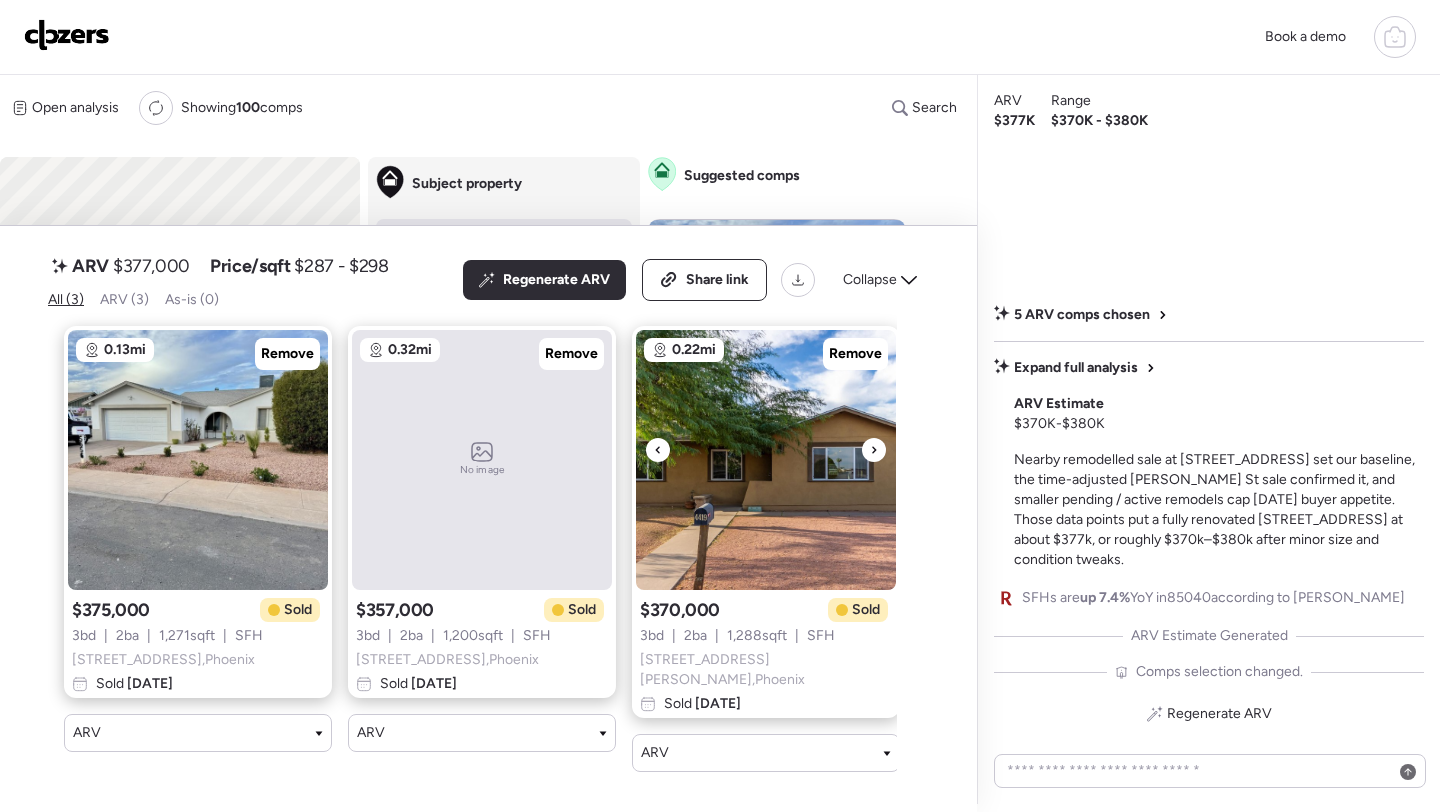 click at bounding box center [874, 450] 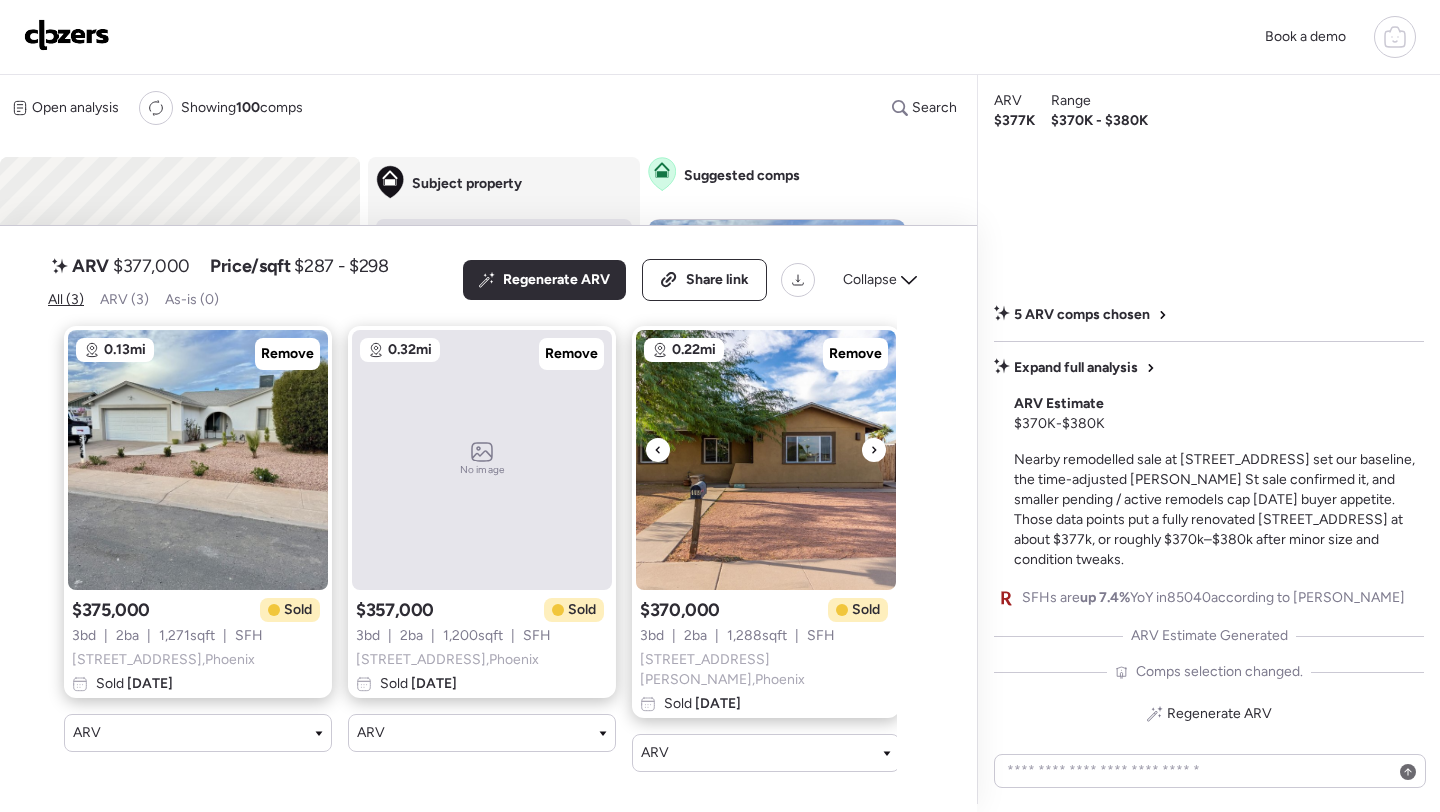 click at bounding box center (874, 450) 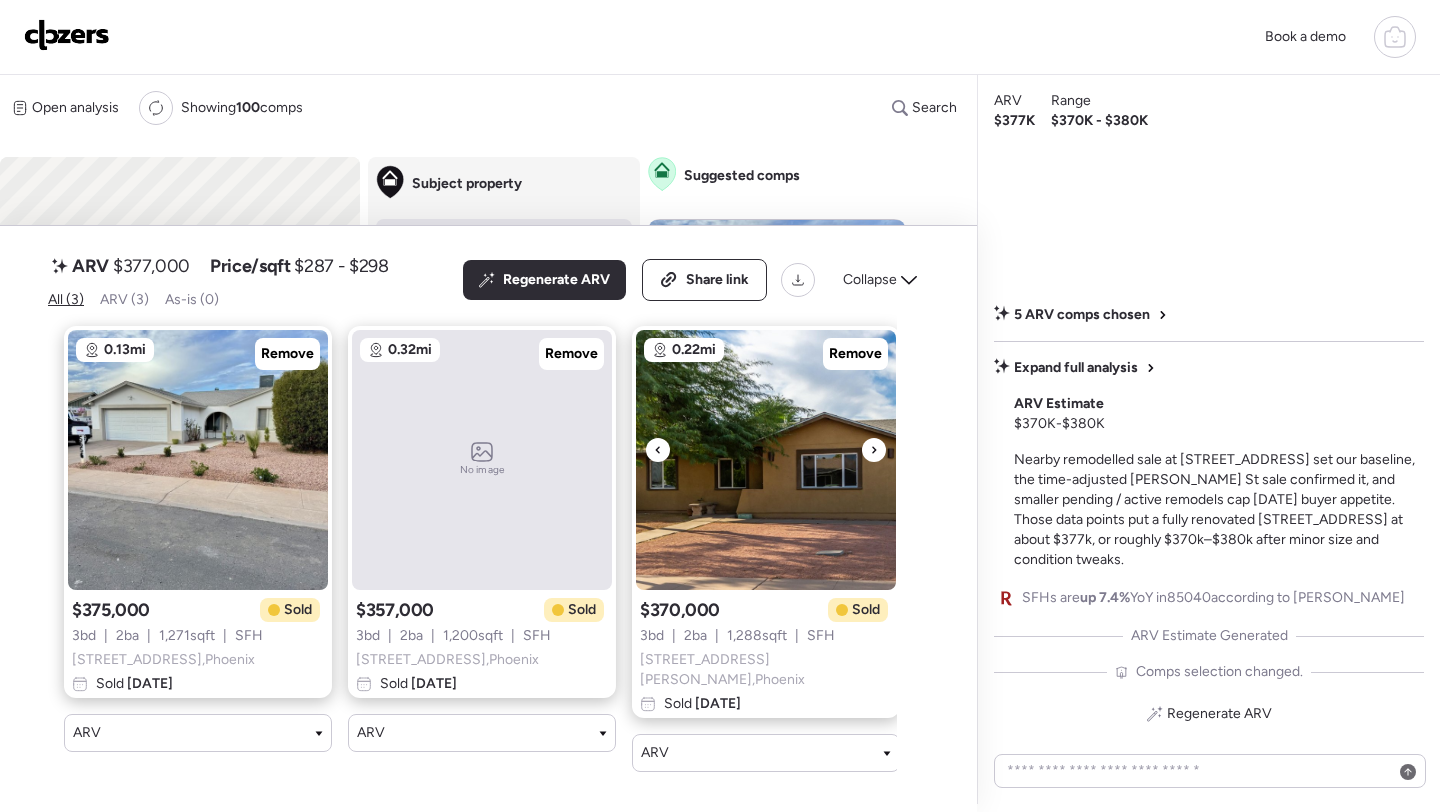 click at bounding box center [874, 450] 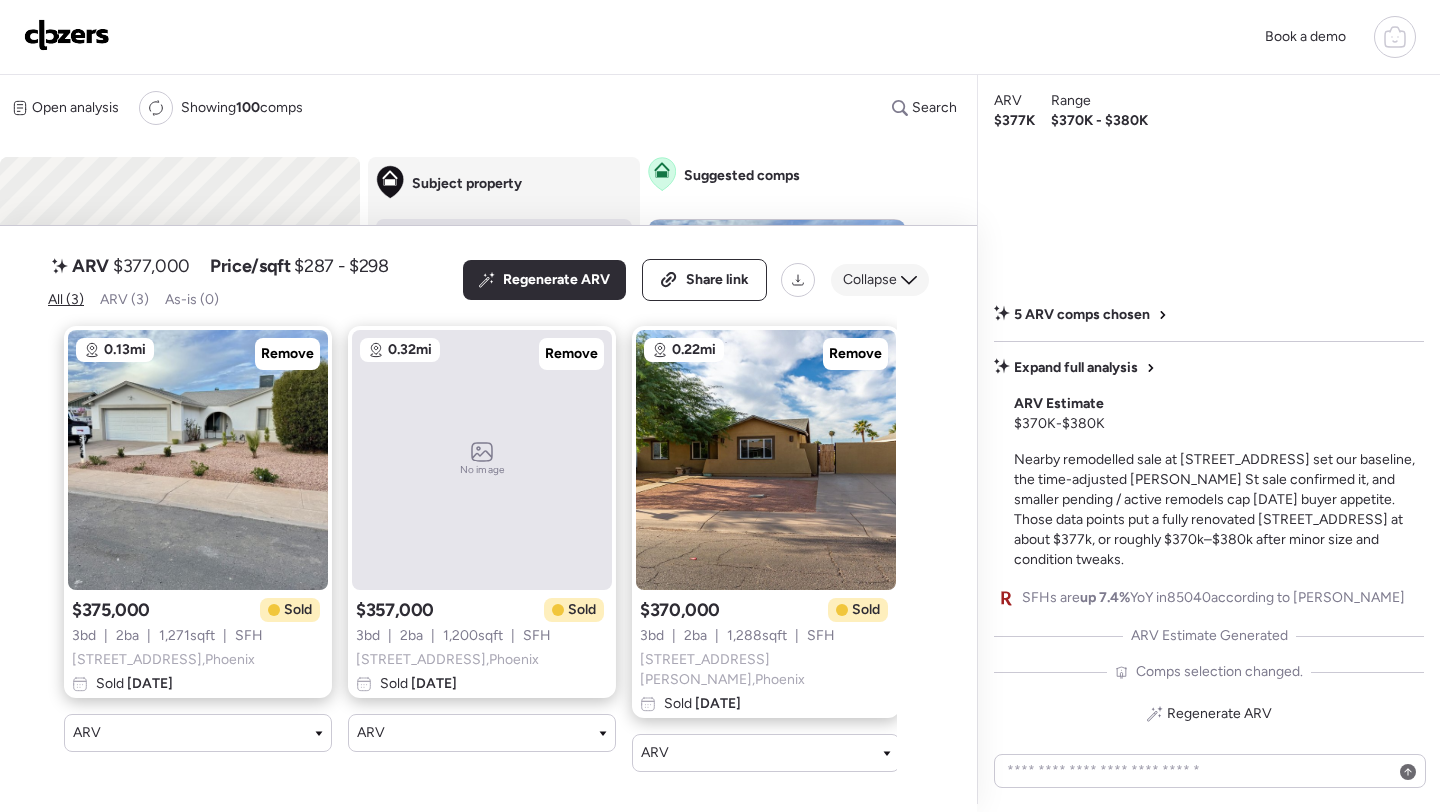 click on "Collapse" at bounding box center (870, 280) 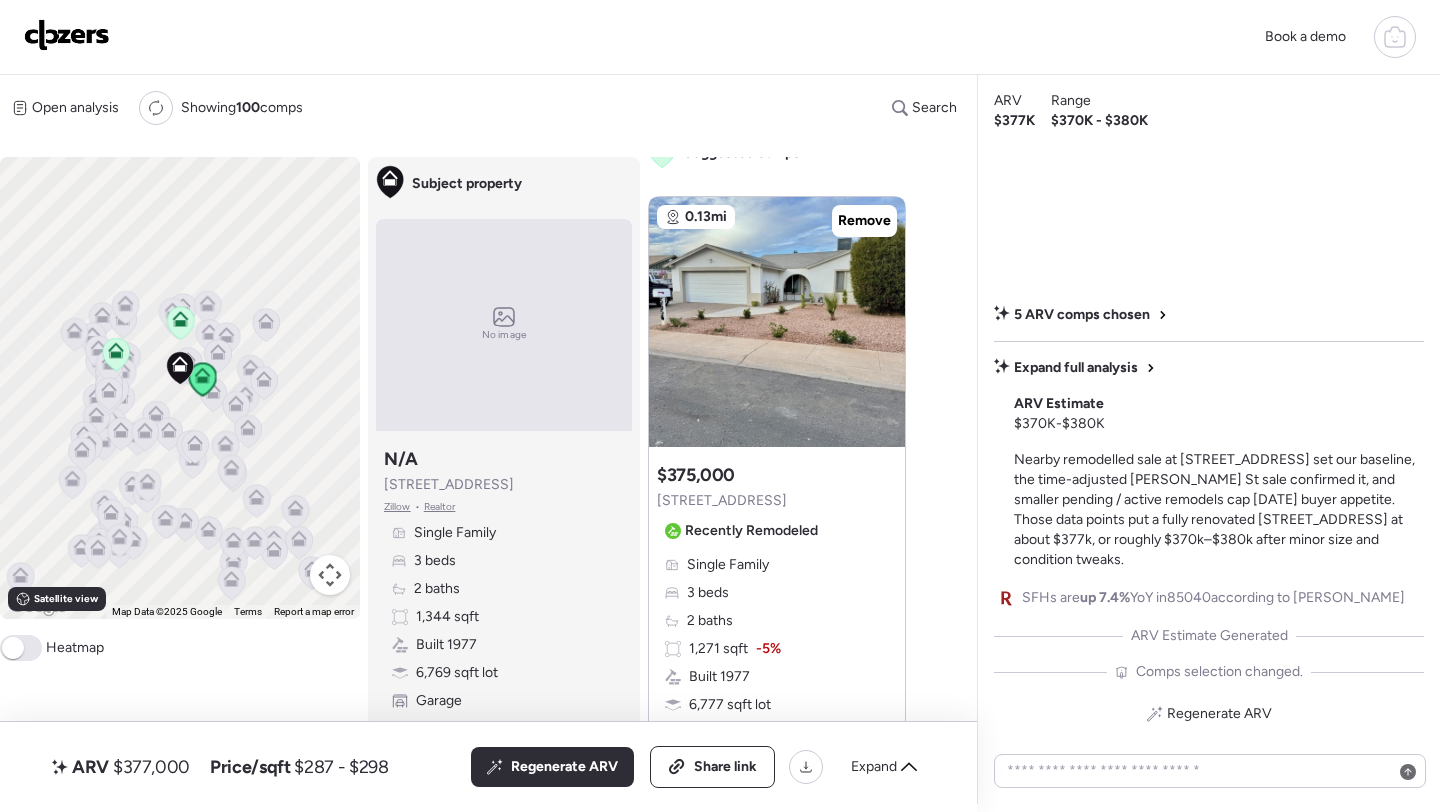scroll, scrollTop: 22, scrollLeft: 0, axis: vertical 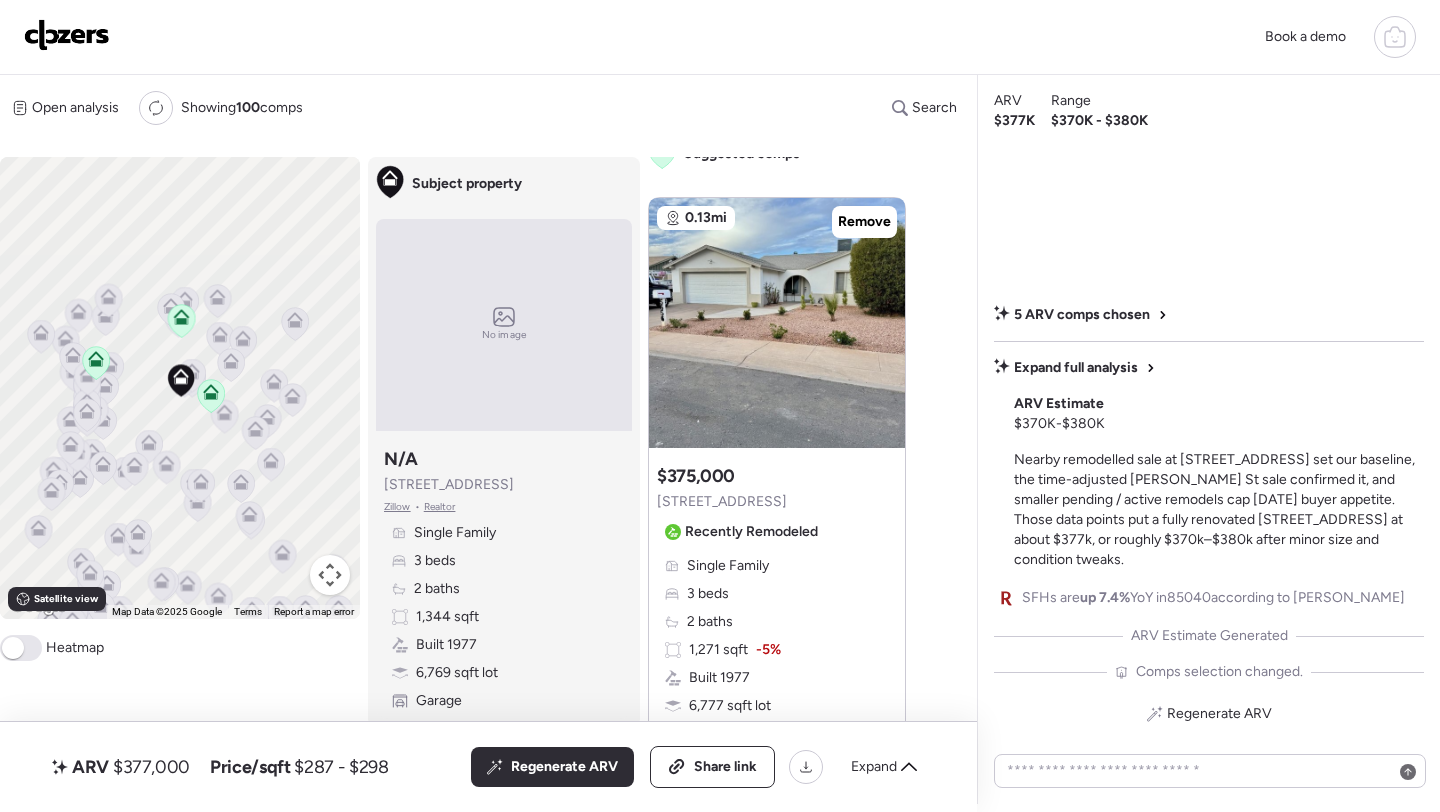 click 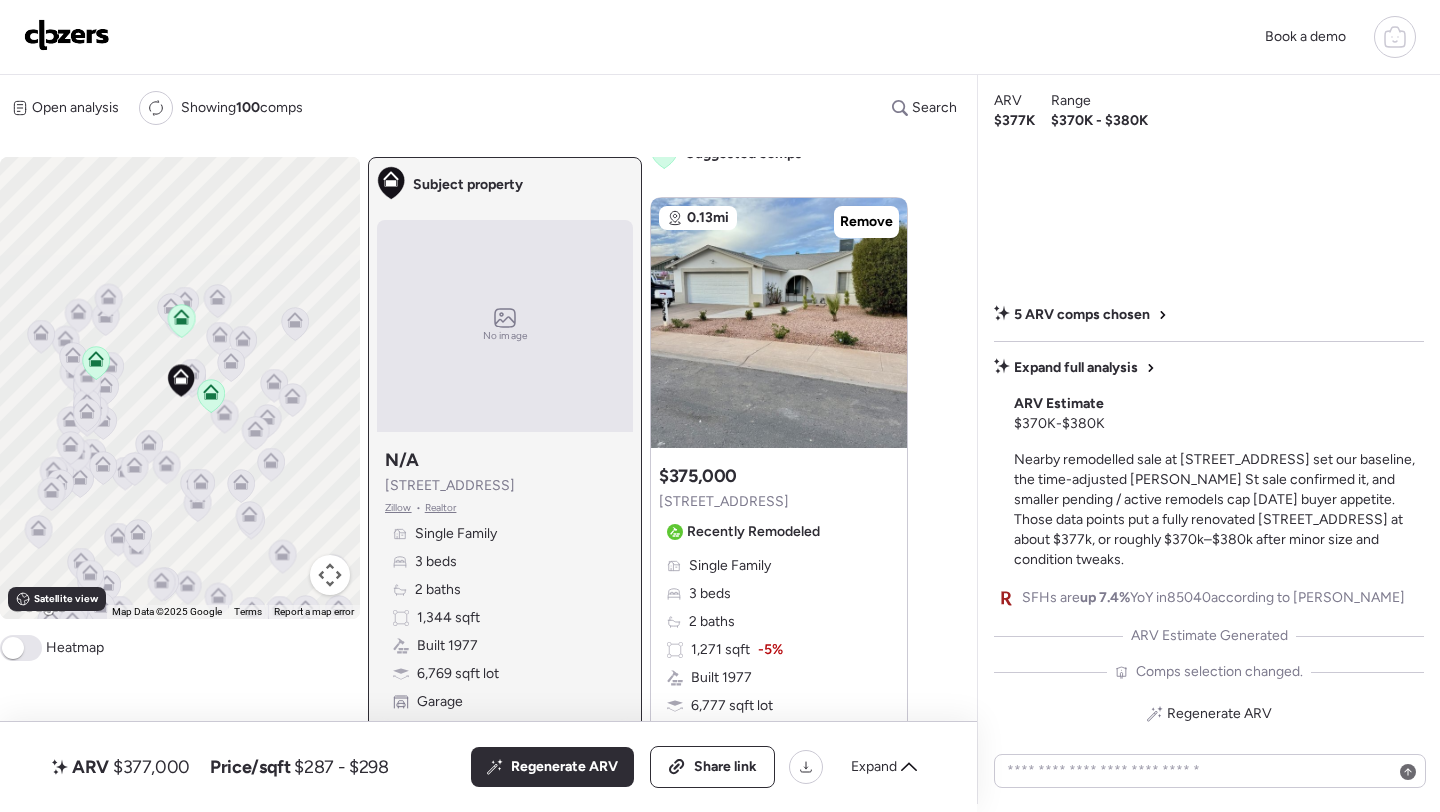 click 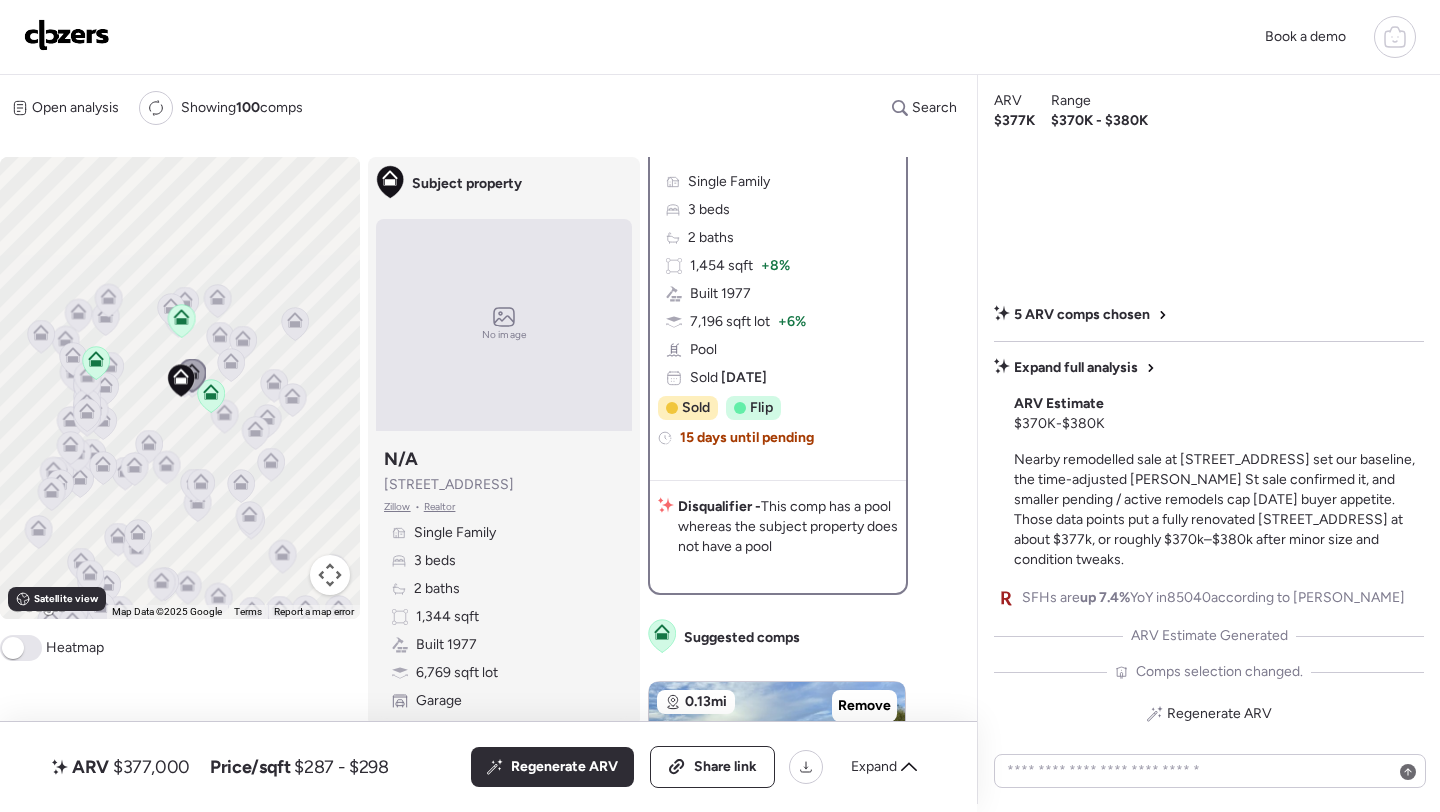 scroll, scrollTop: 359, scrollLeft: 0, axis: vertical 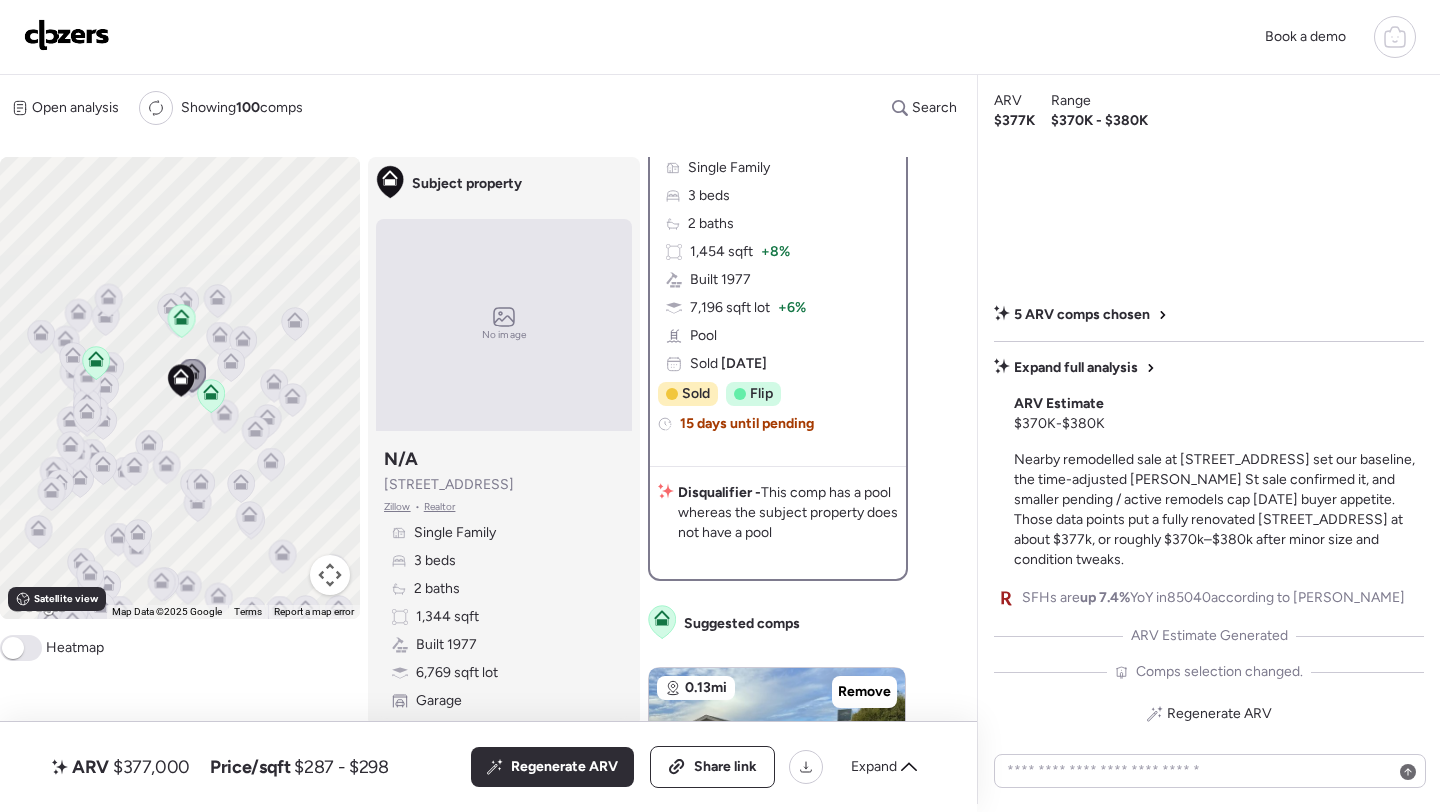click at bounding box center [211, 397] 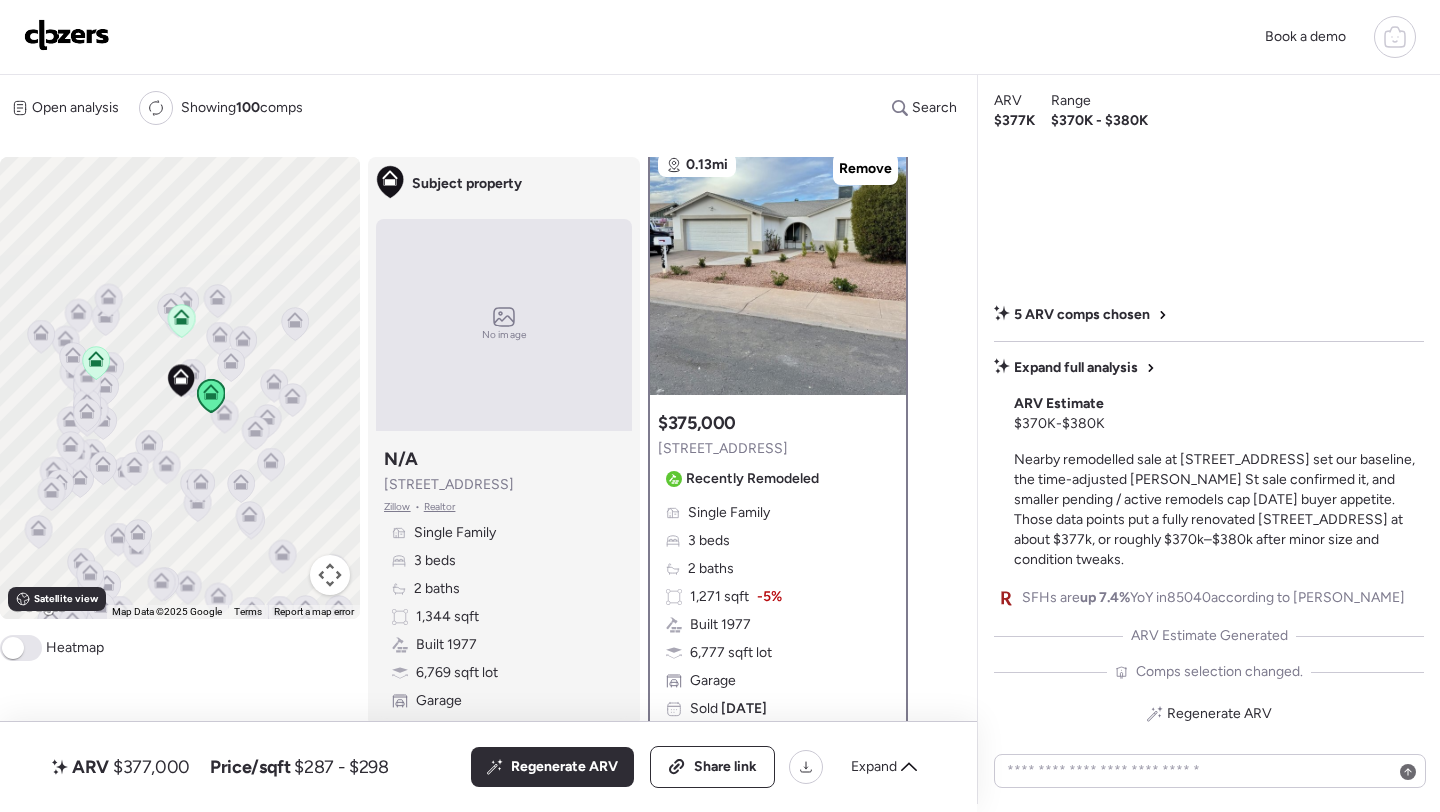 scroll, scrollTop: 17, scrollLeft: 0, axis: vertical 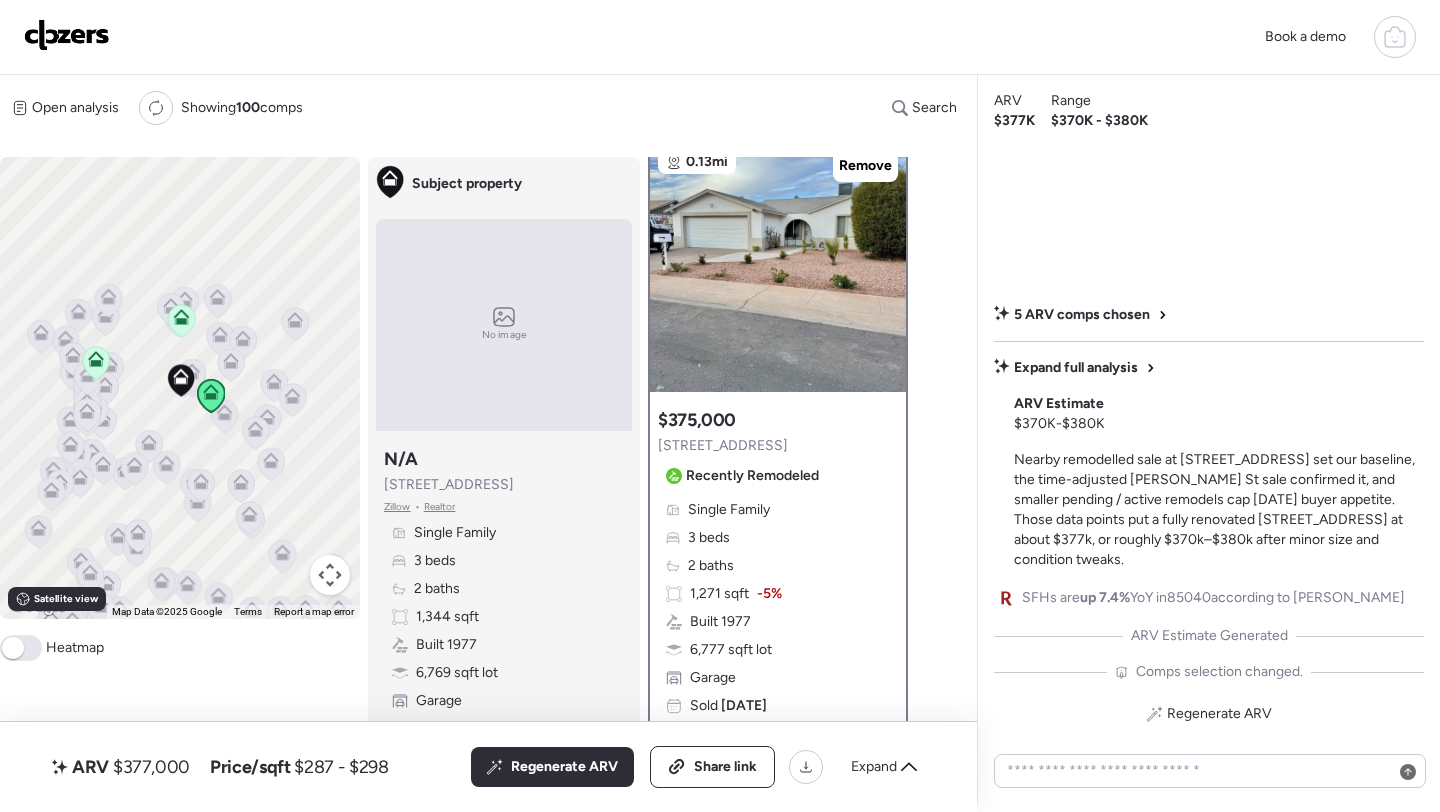 click 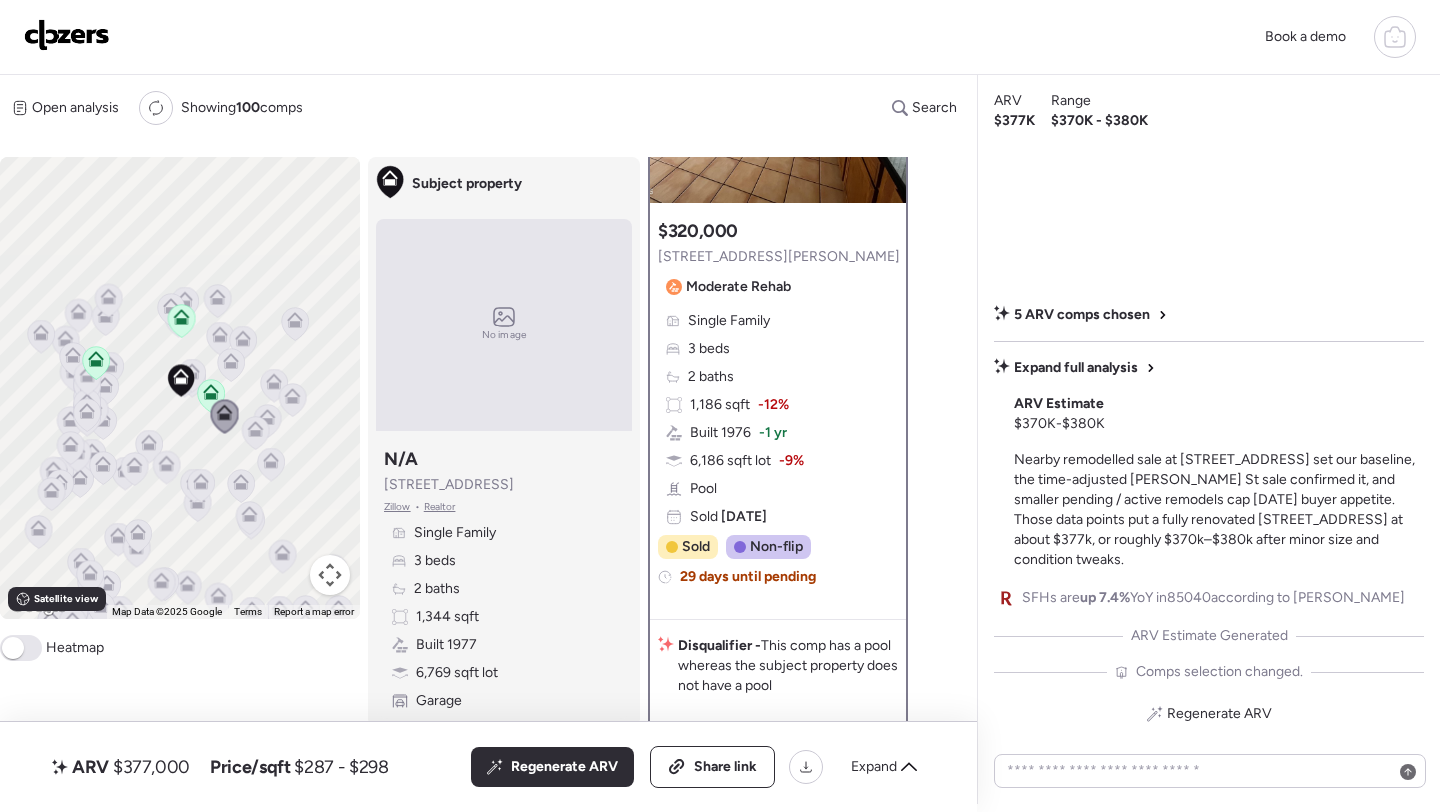 scroll, scrollTop: 209, scrollLeft: 0, axis: vertical 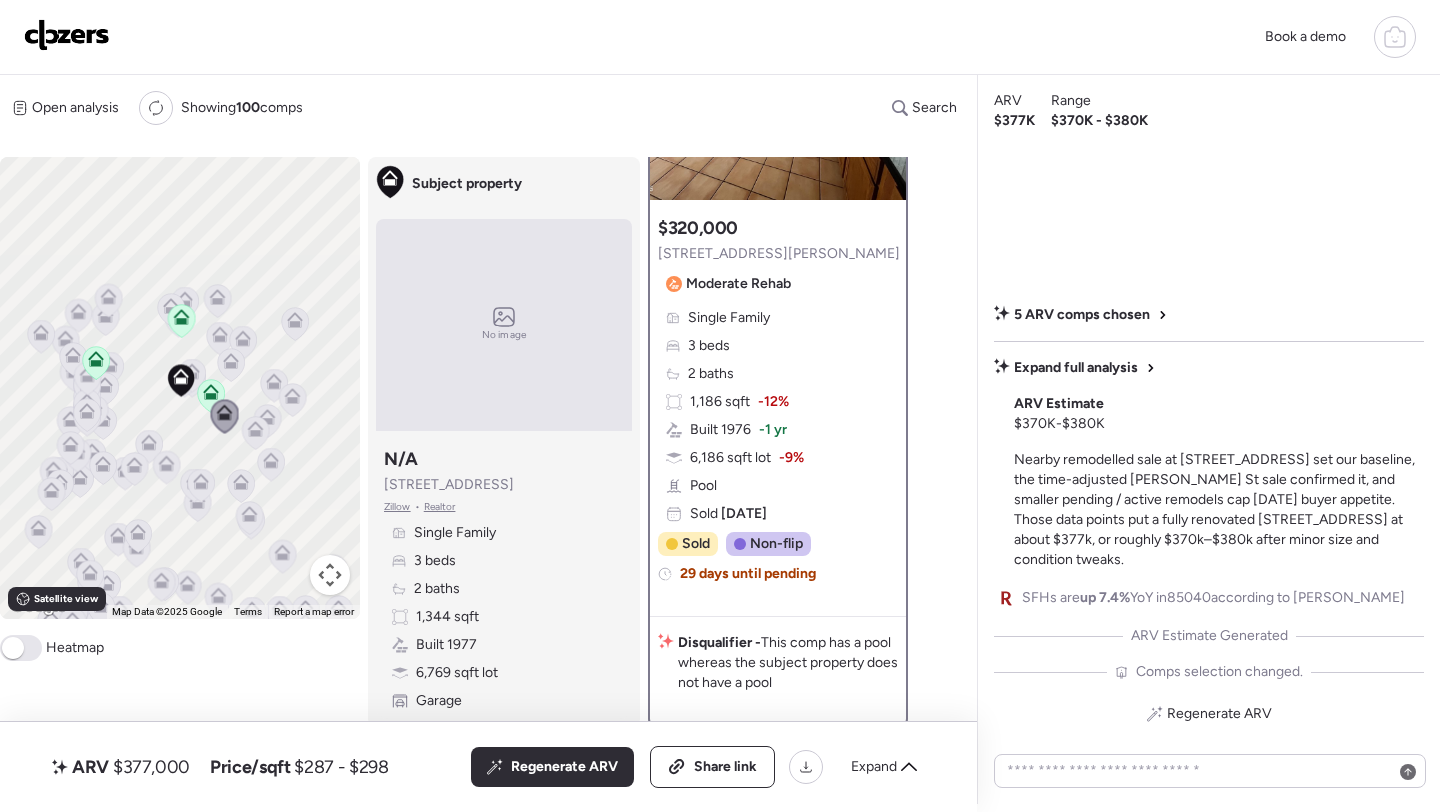 click 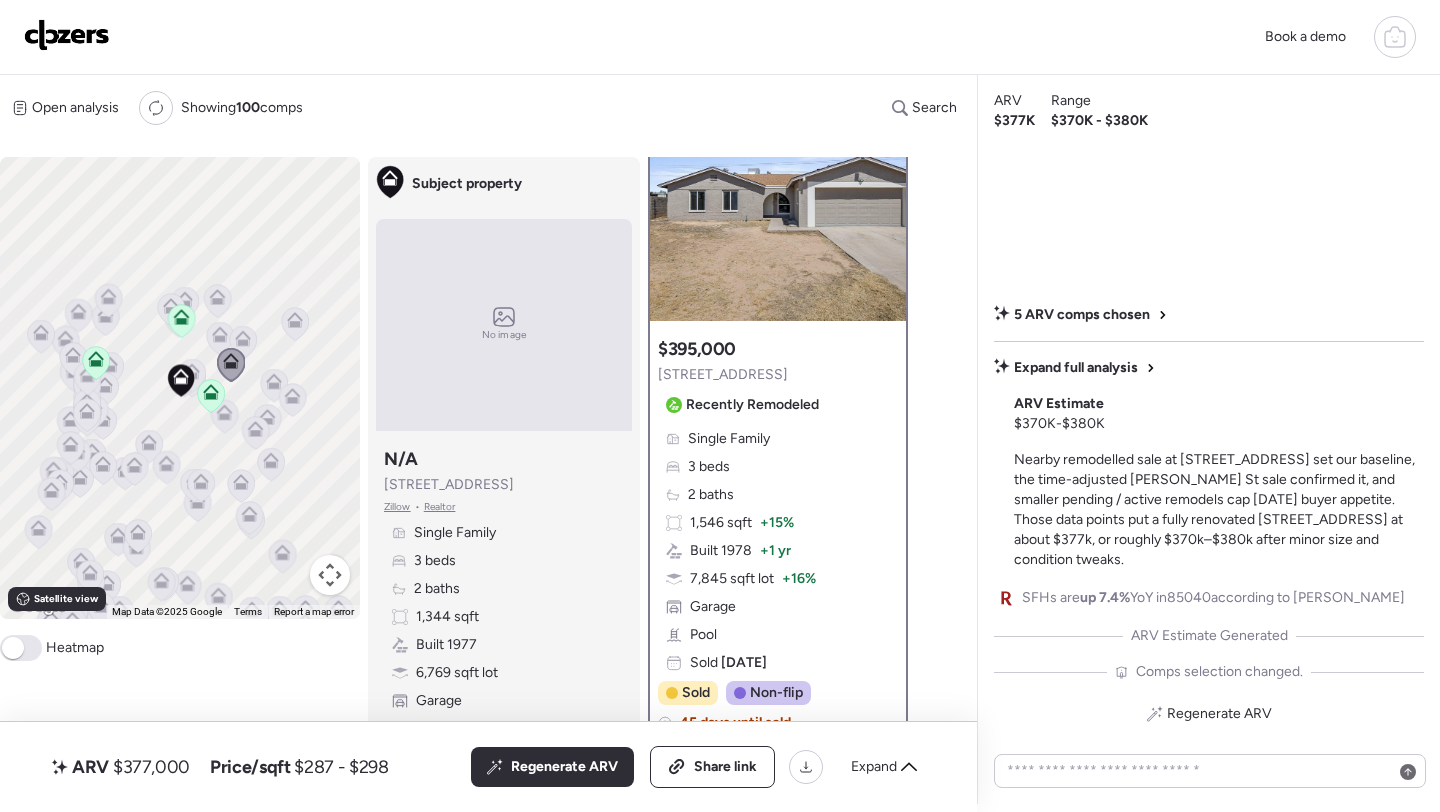 scroll, scrollTop: 0, scrollLeft: 0, axis: both 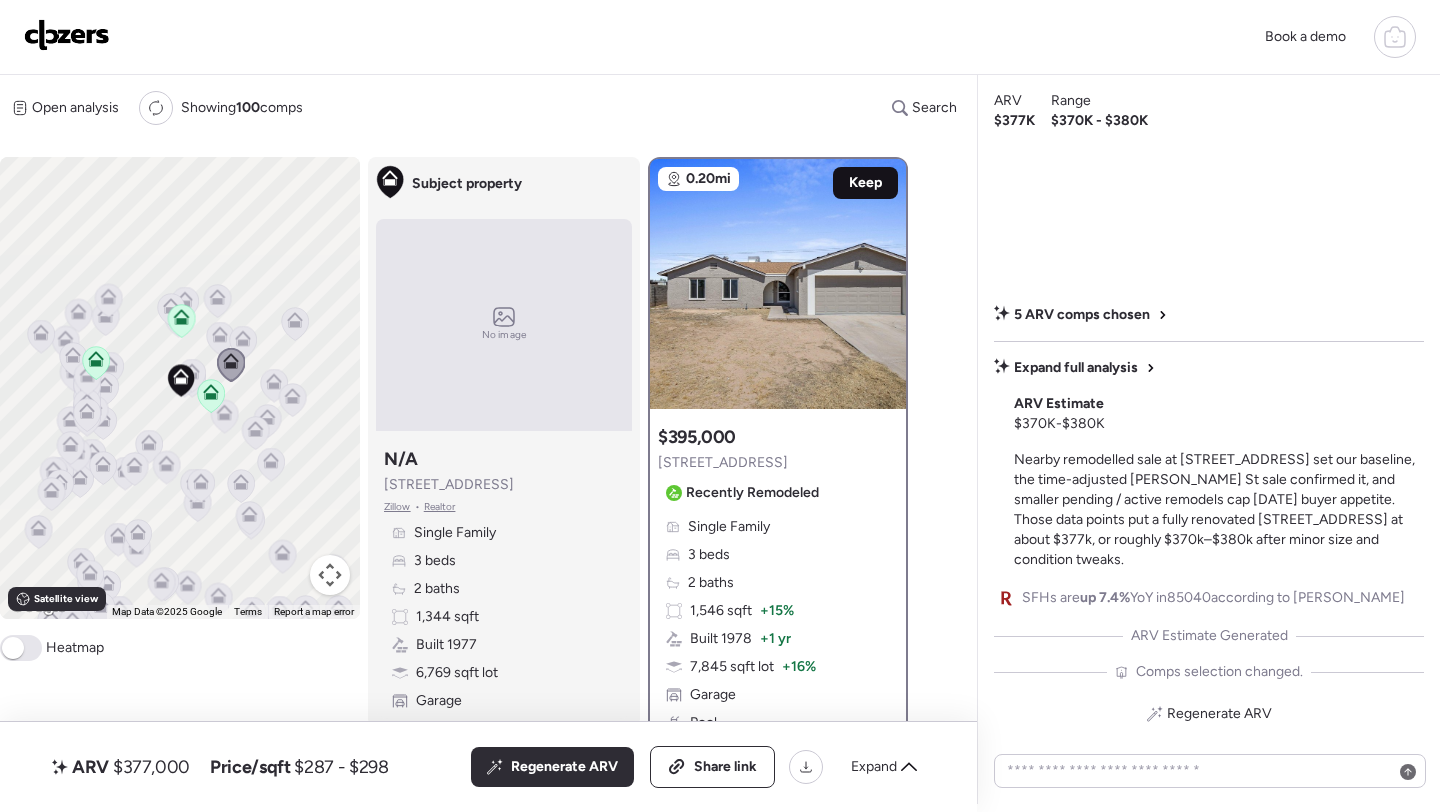 click on "Keep" at bounding box center (865, 183) 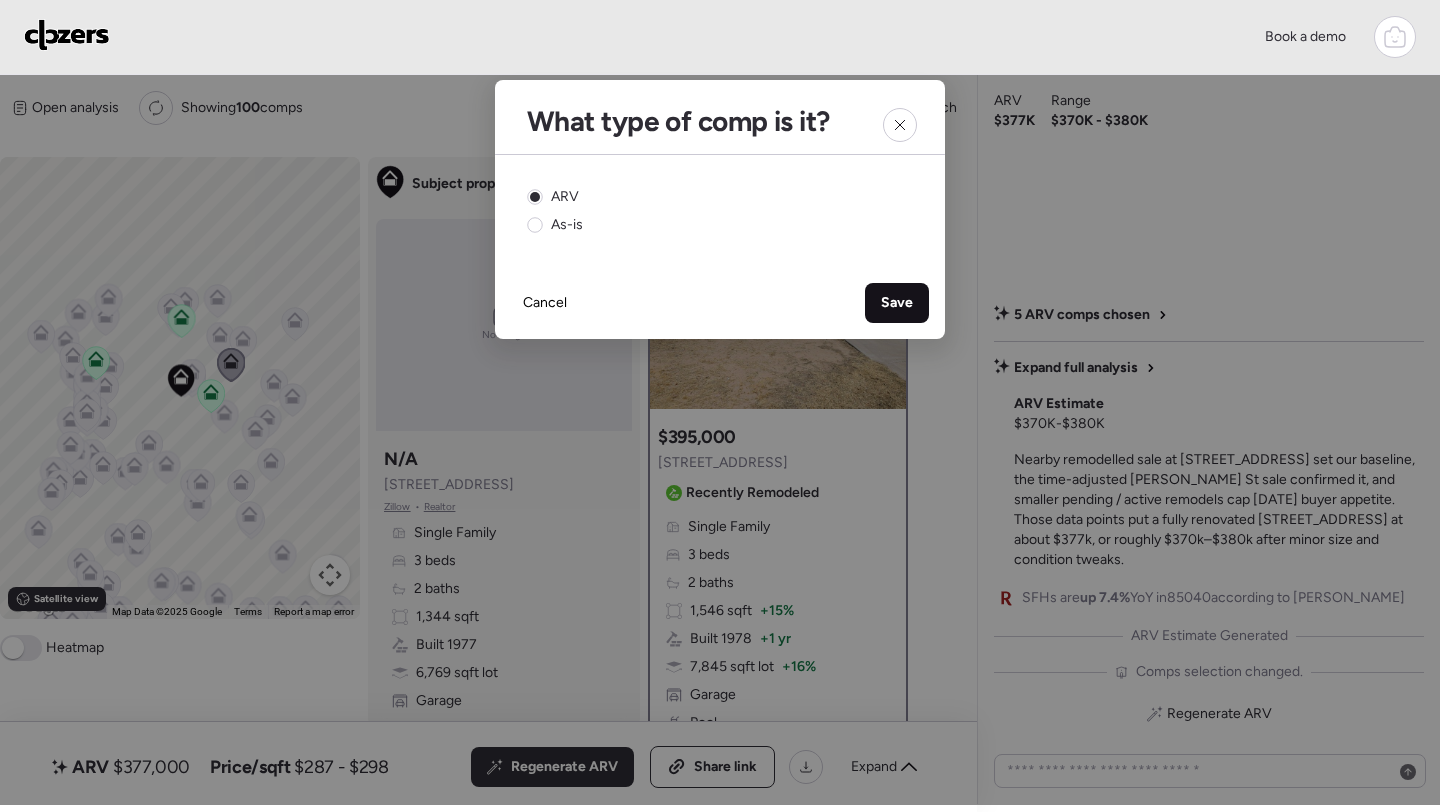 click on "Save" at bounding box center (897, 303) 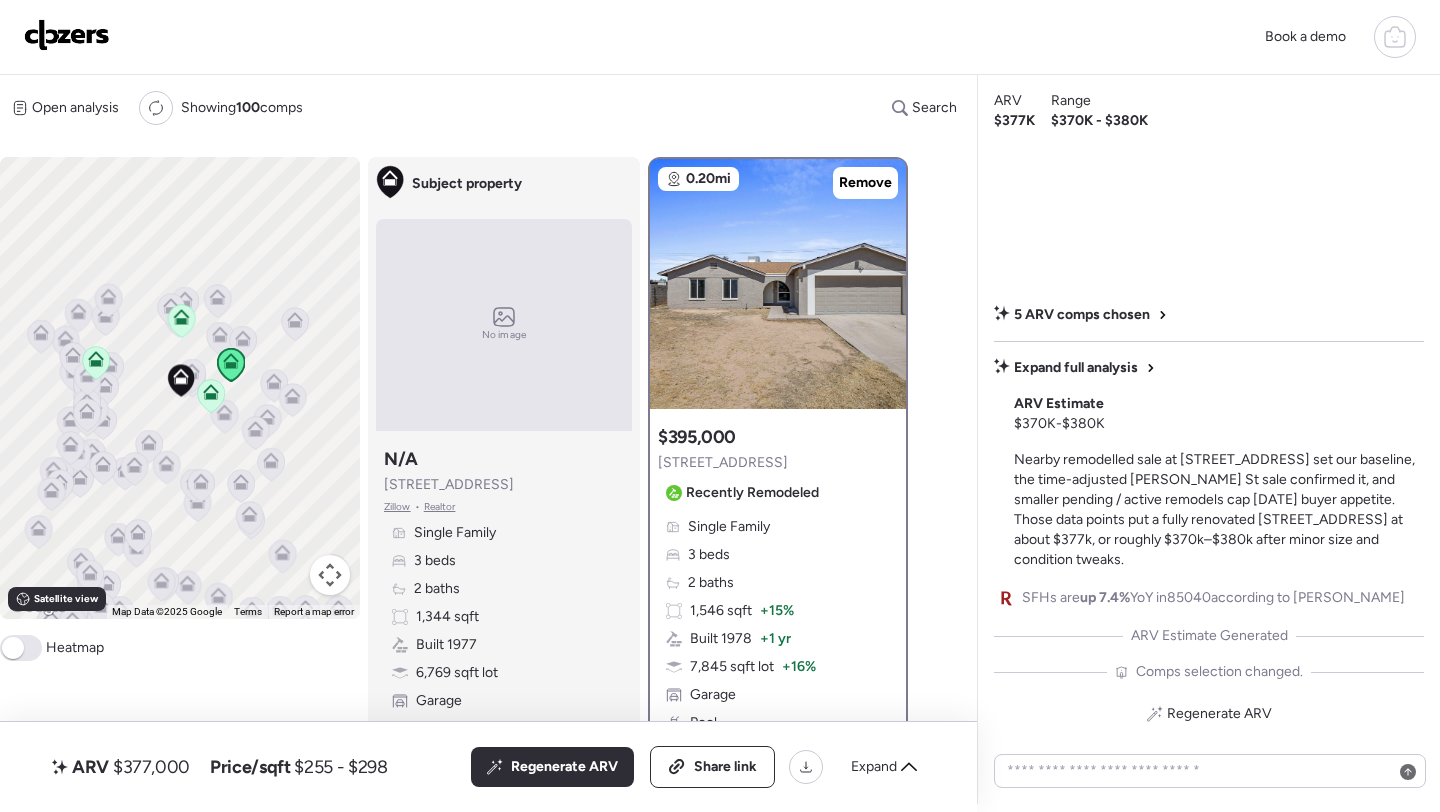 click 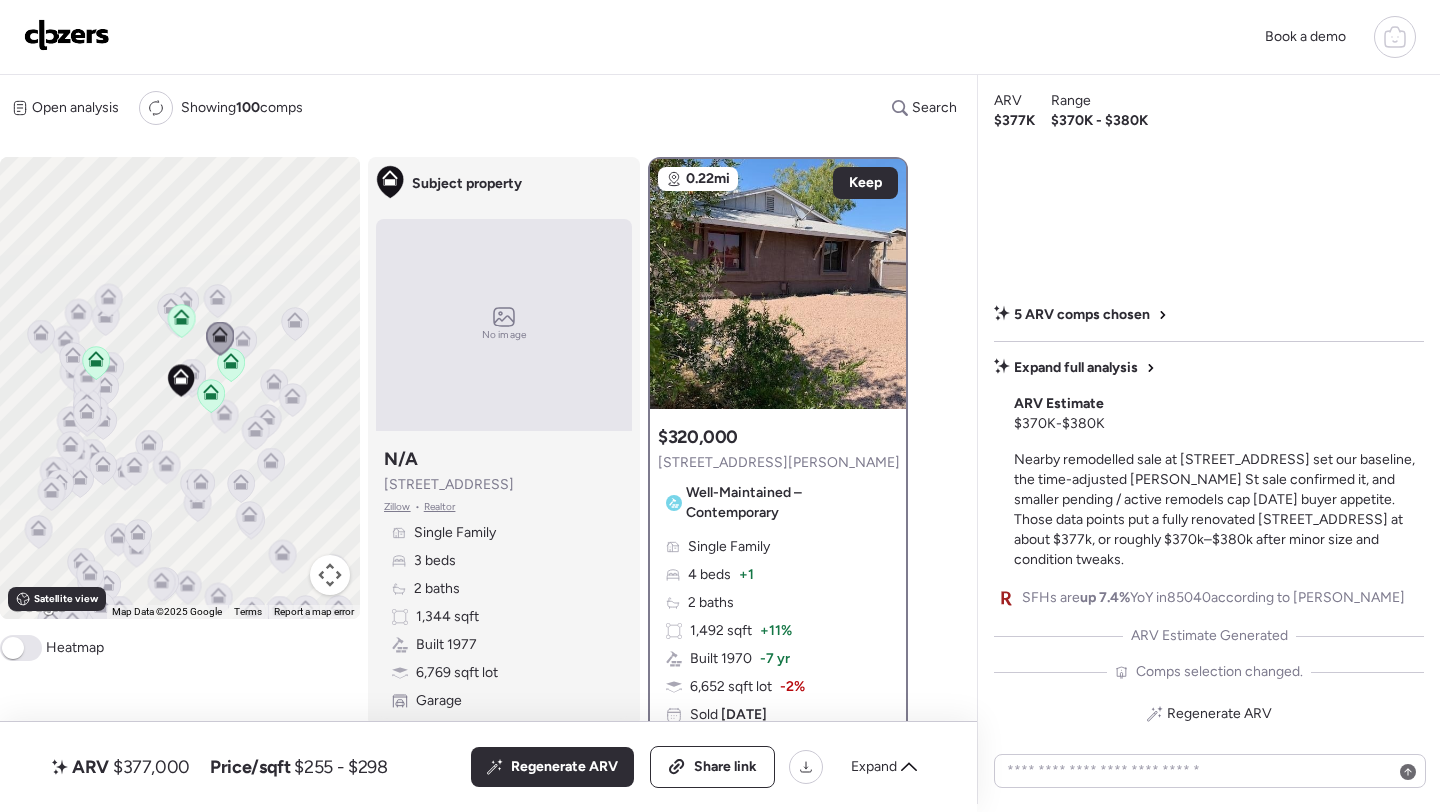 click 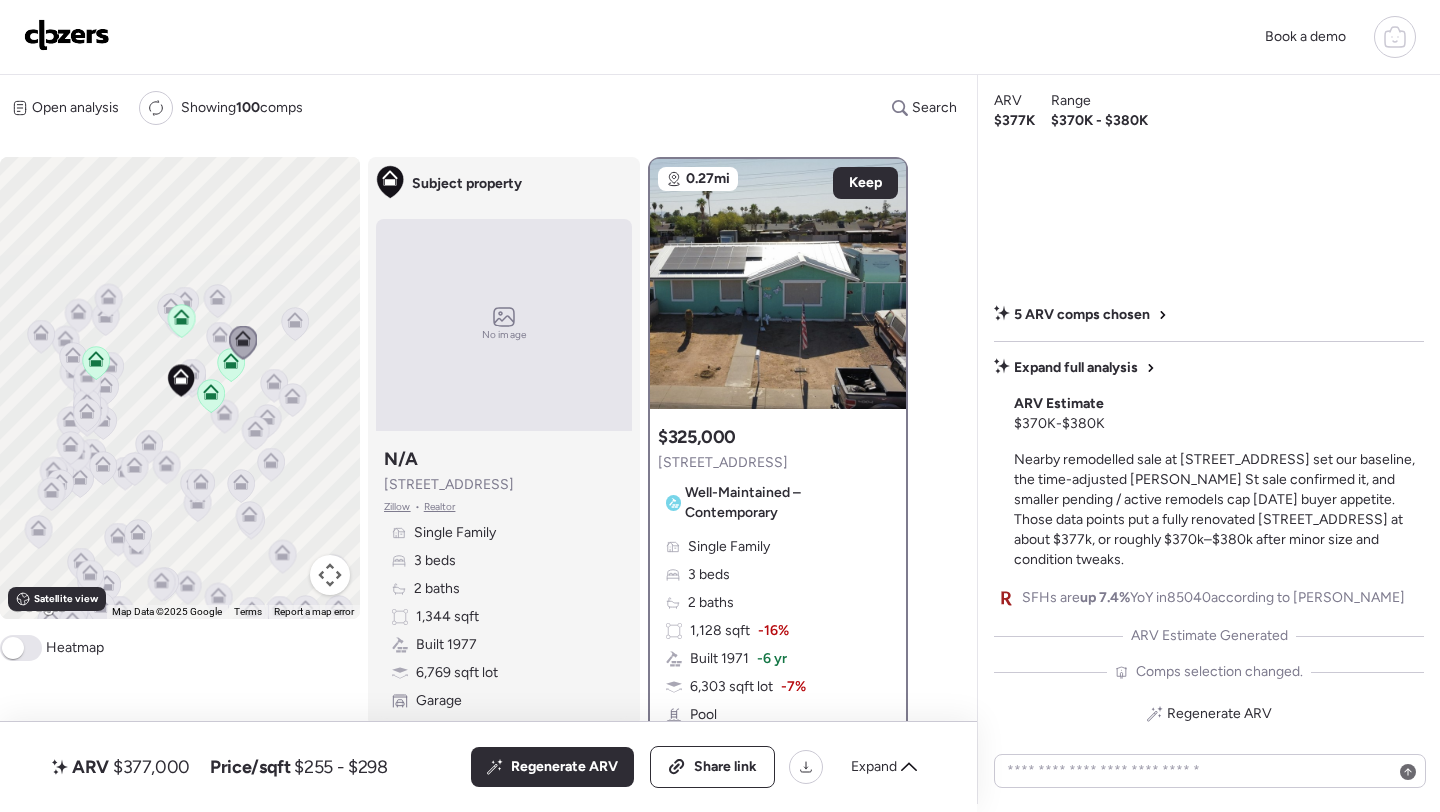 click 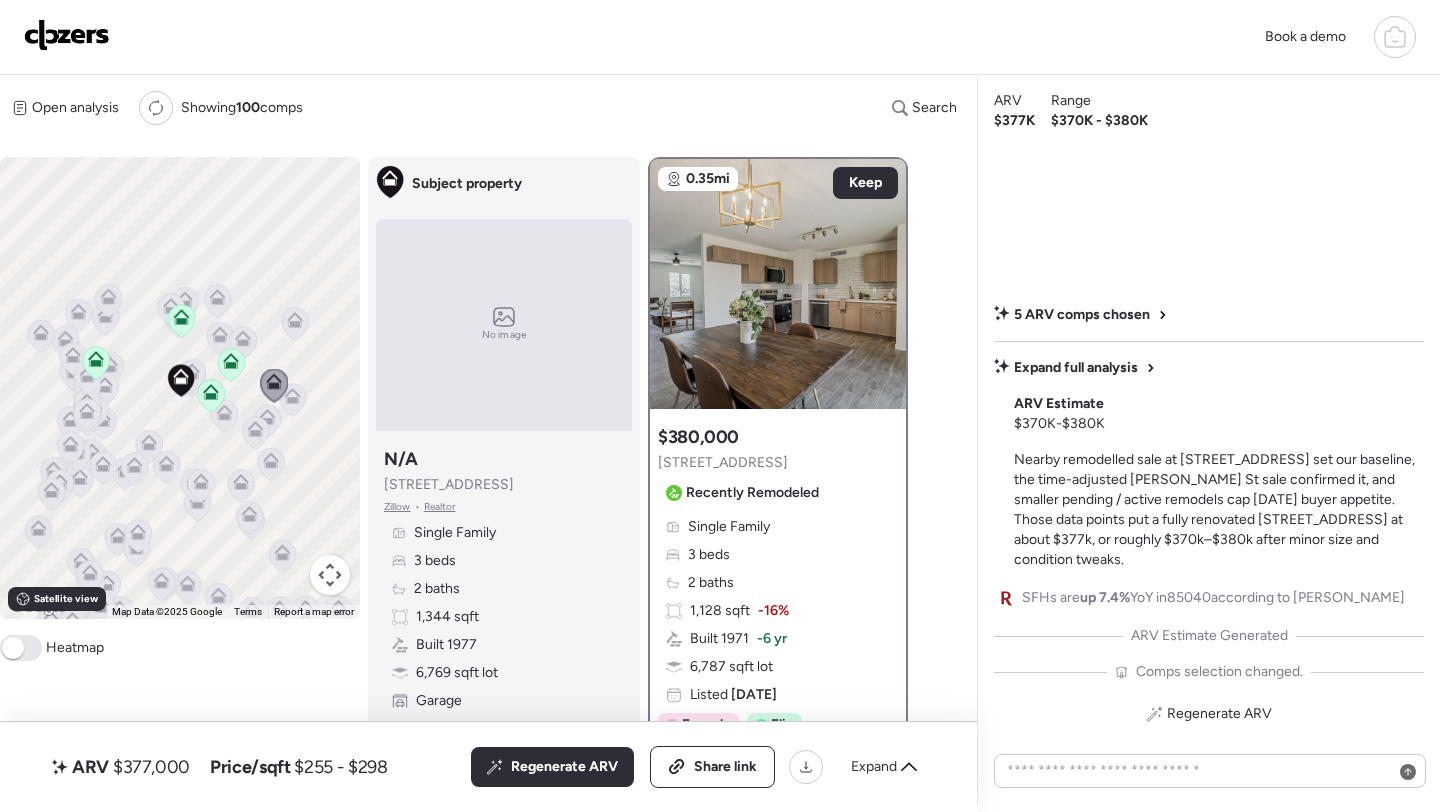 click 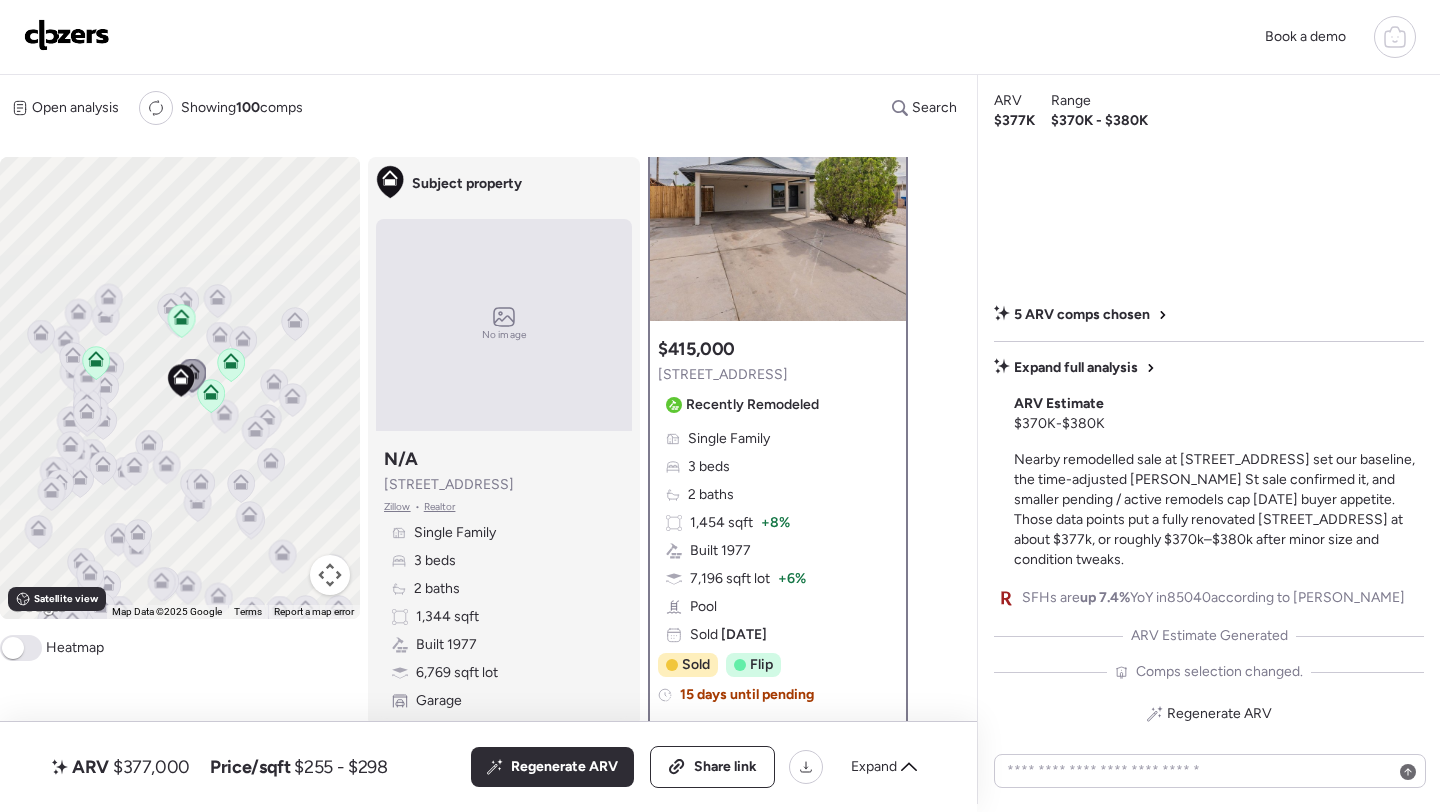 scroll, scrollTop: 75, scrollLeft: 0, axis: vertical 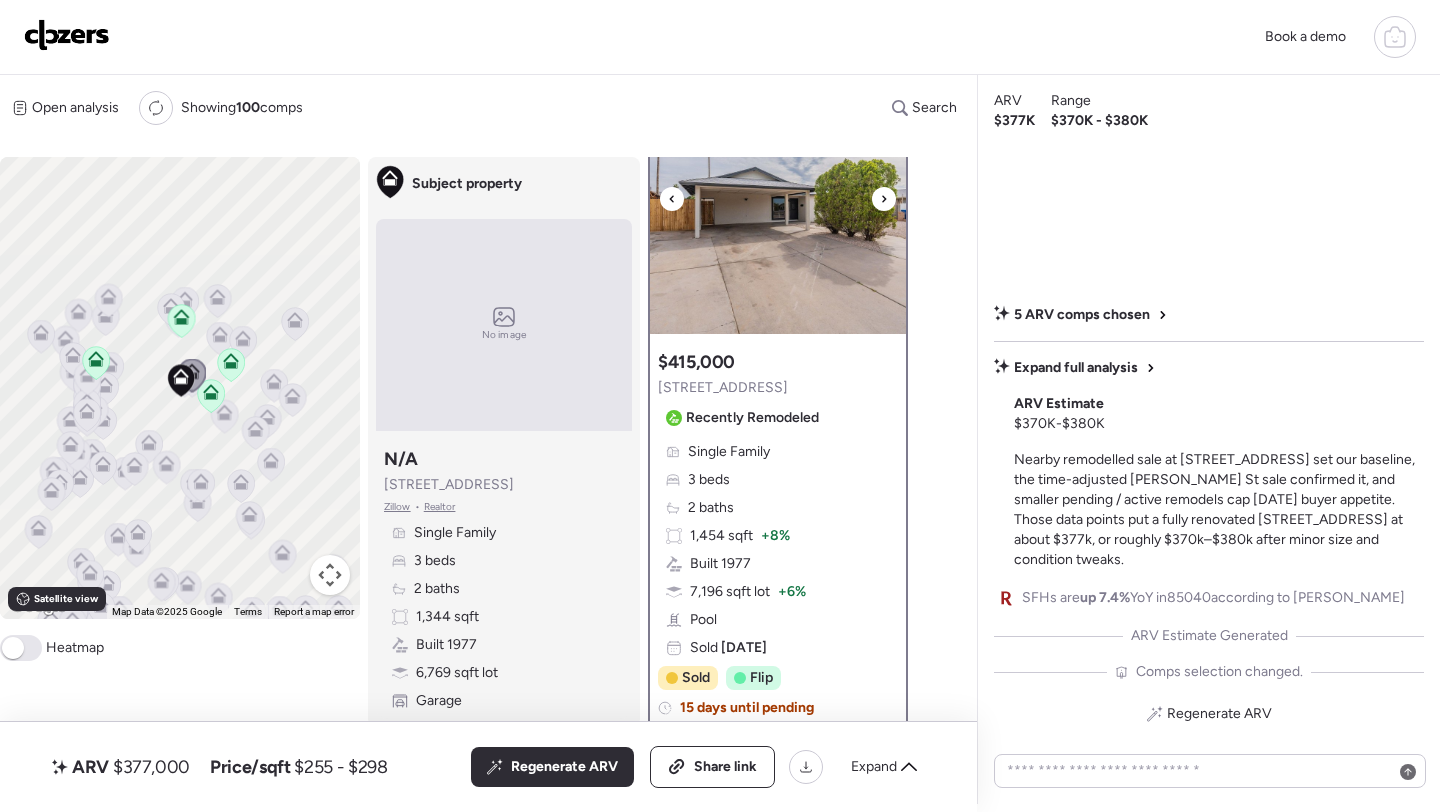 click at bounding box center (778, 209) 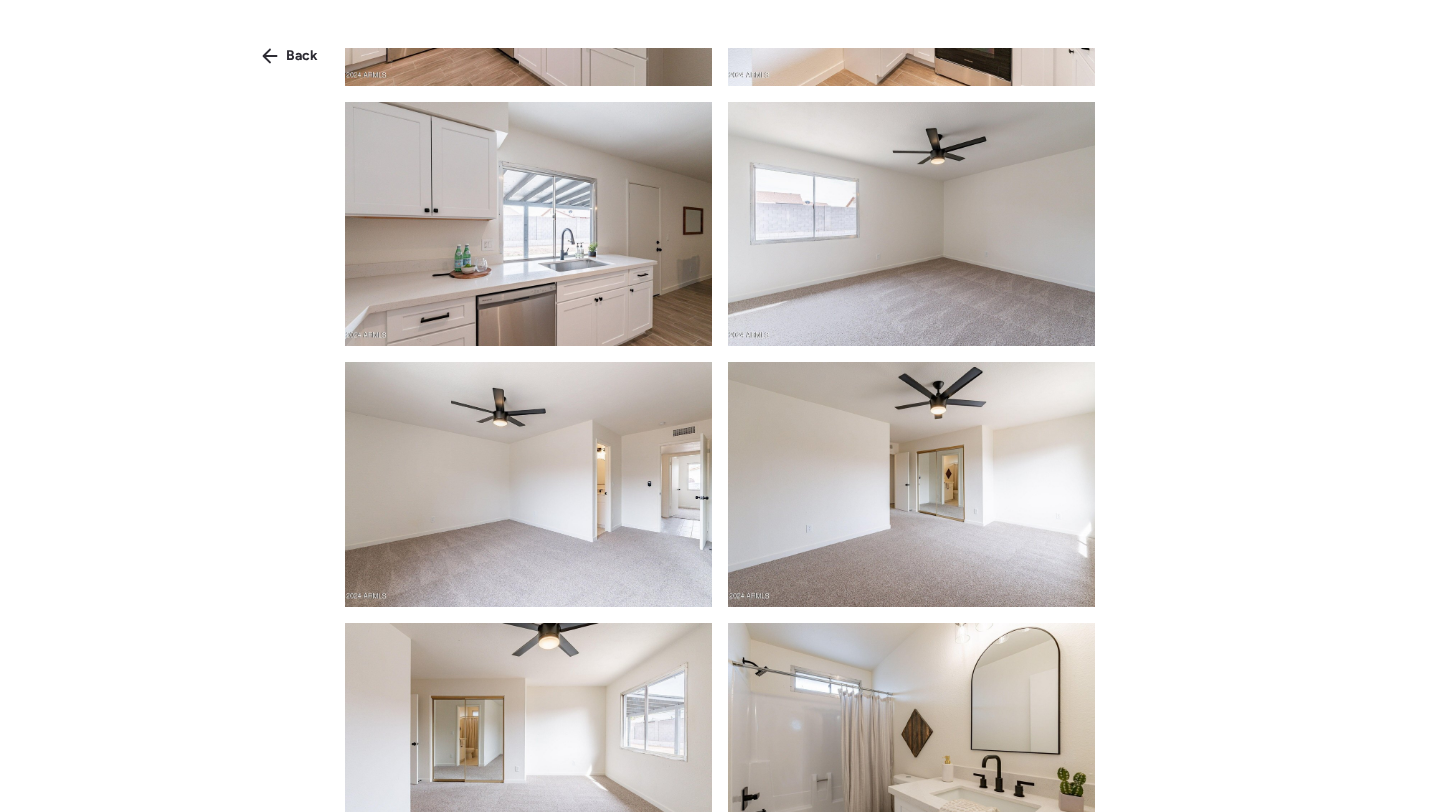 scroll, scrollTop: 3598, scrollLeft: 0, axis: vertical 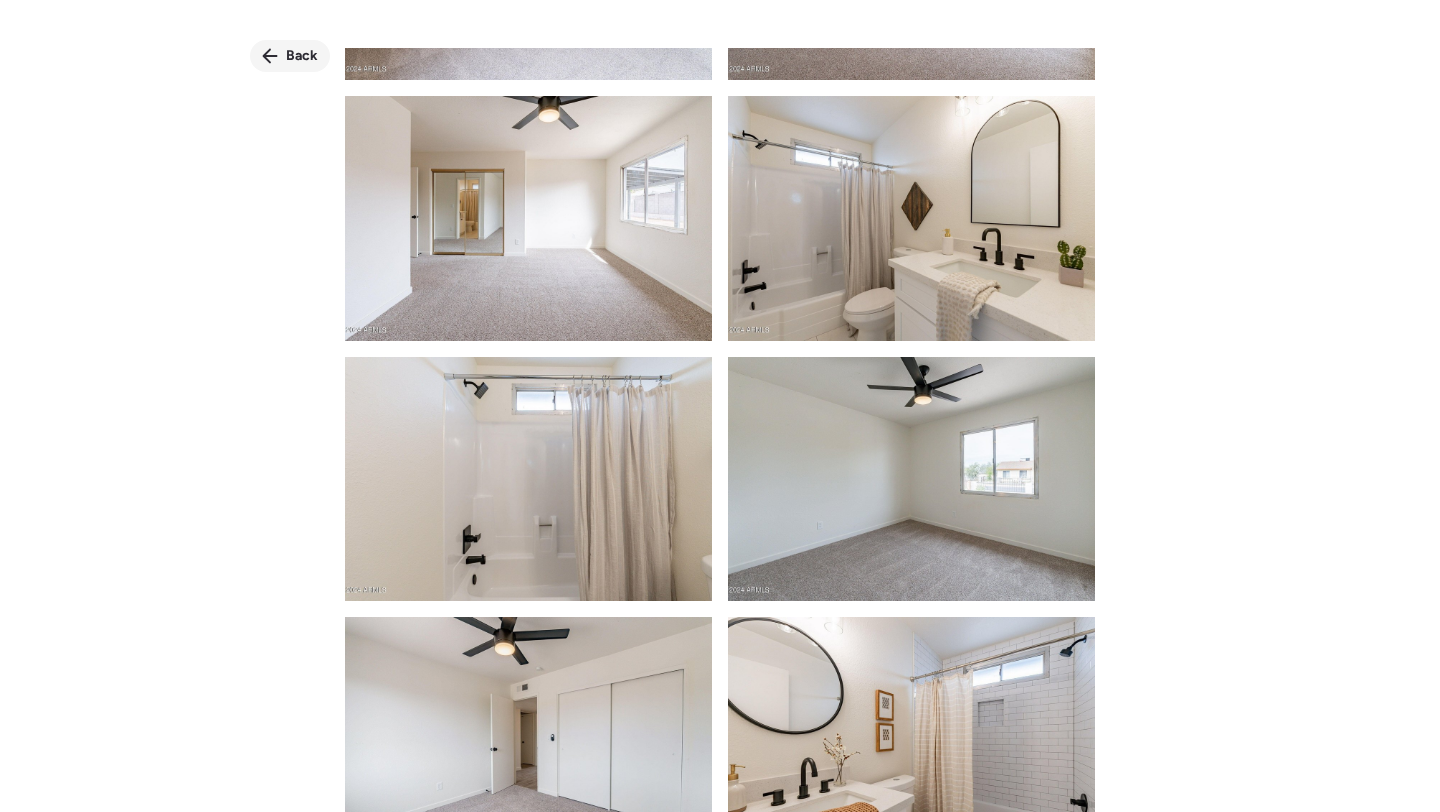 click on "Back" at bounding box center [302, 56] 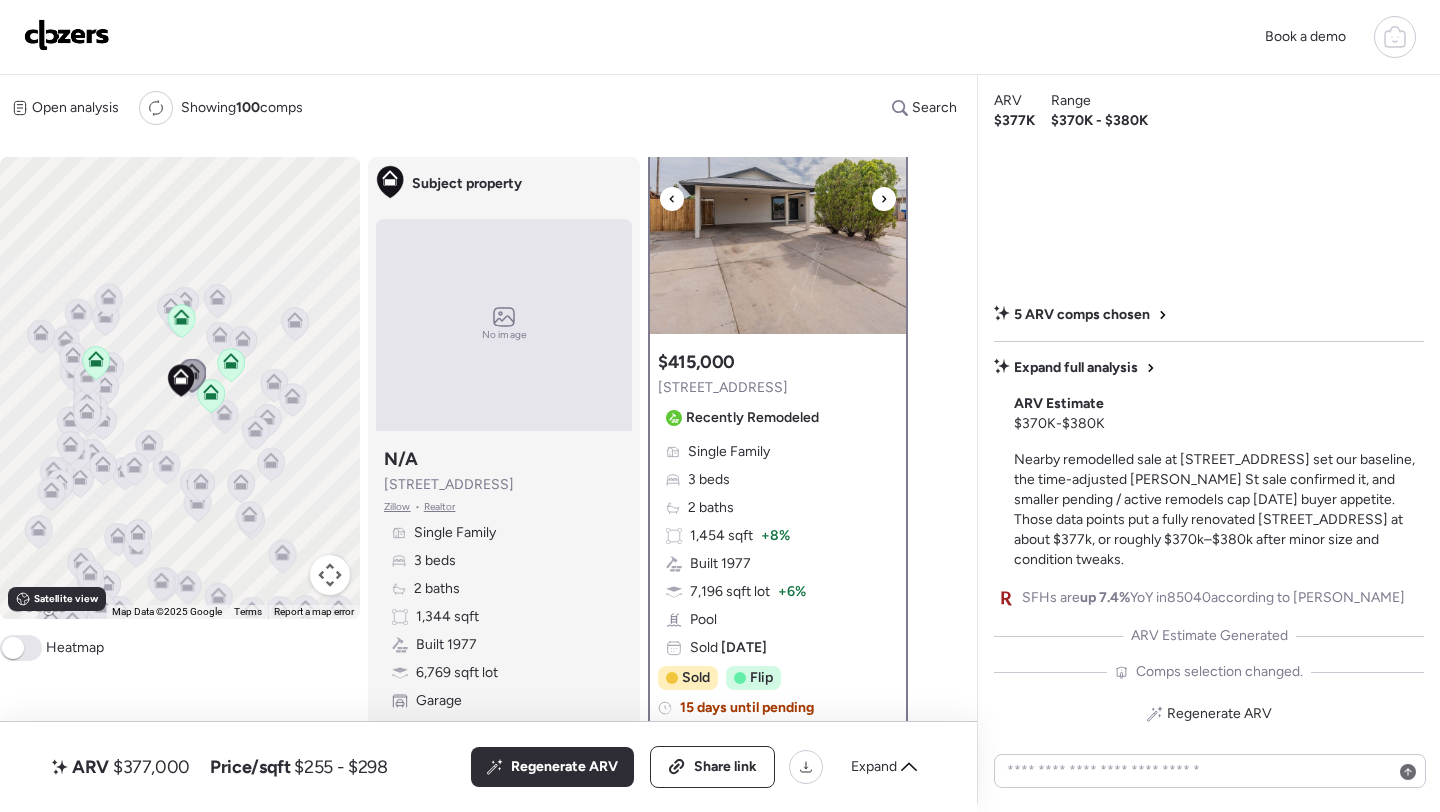 scroll, scrollTop: 0, scrollLeft: 0, axis: both 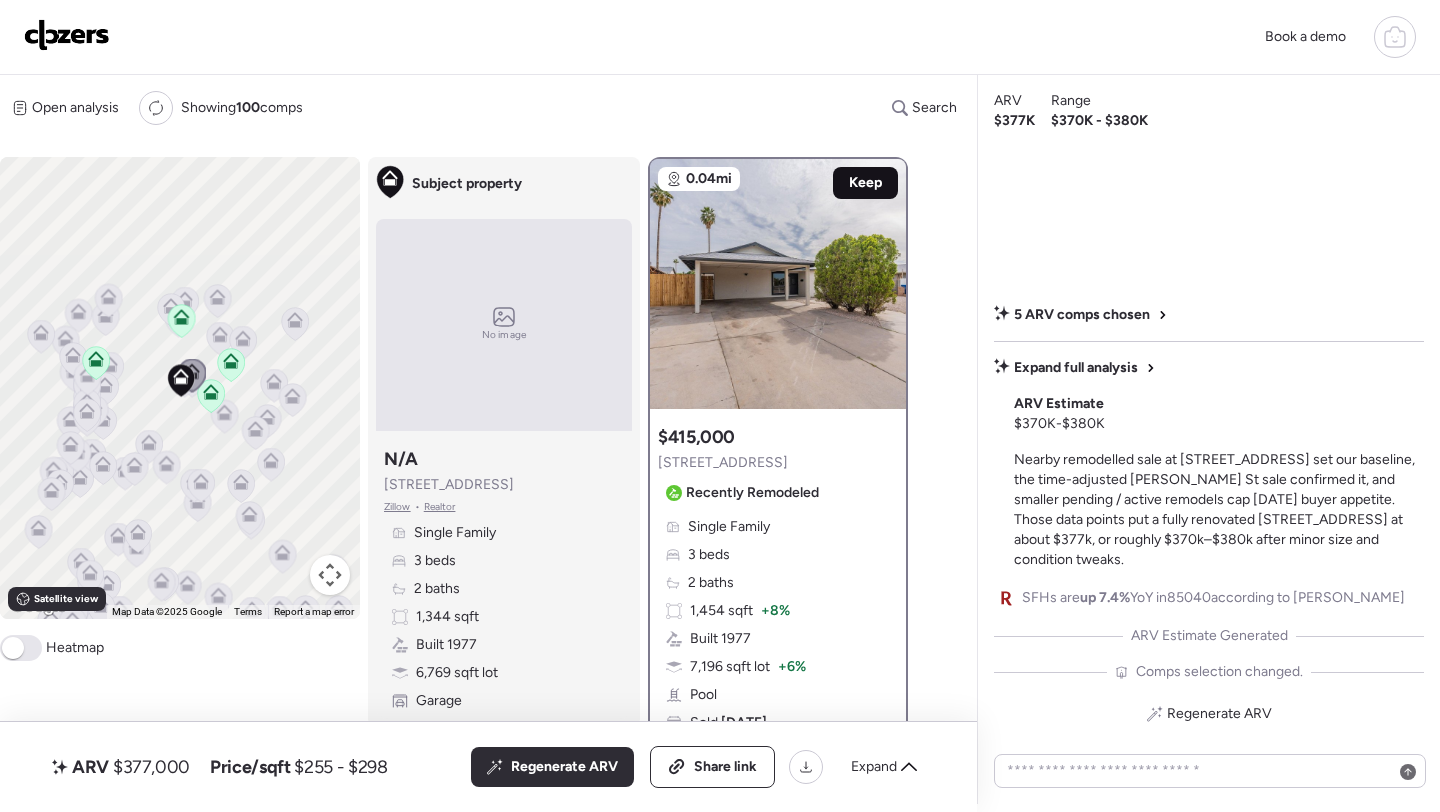 click on "Keep" at bounding box center [865, 183] 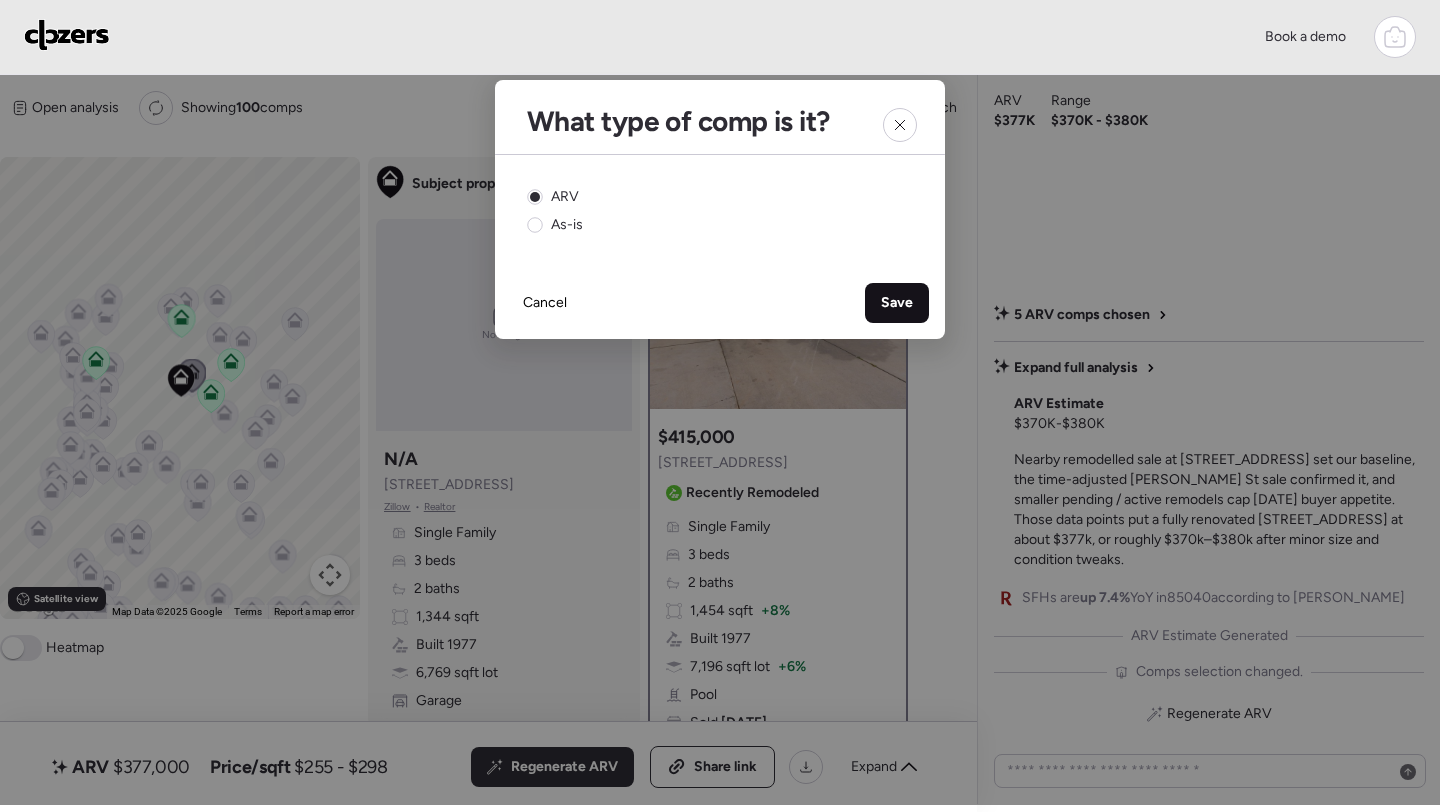 click on "Save" at bounding box center (897, 303) 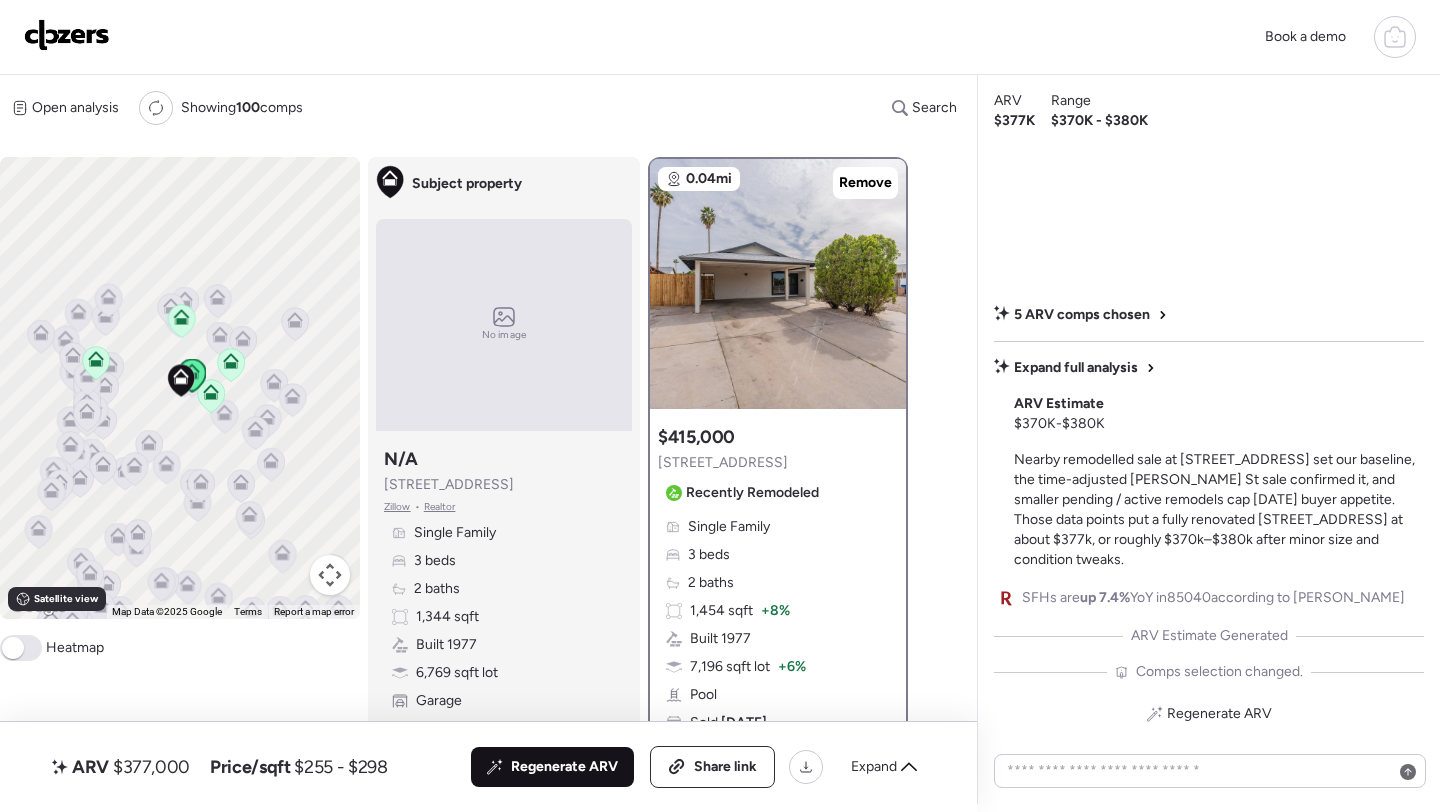 click on "Regenerate ARV" at bounding box center (564, 767) 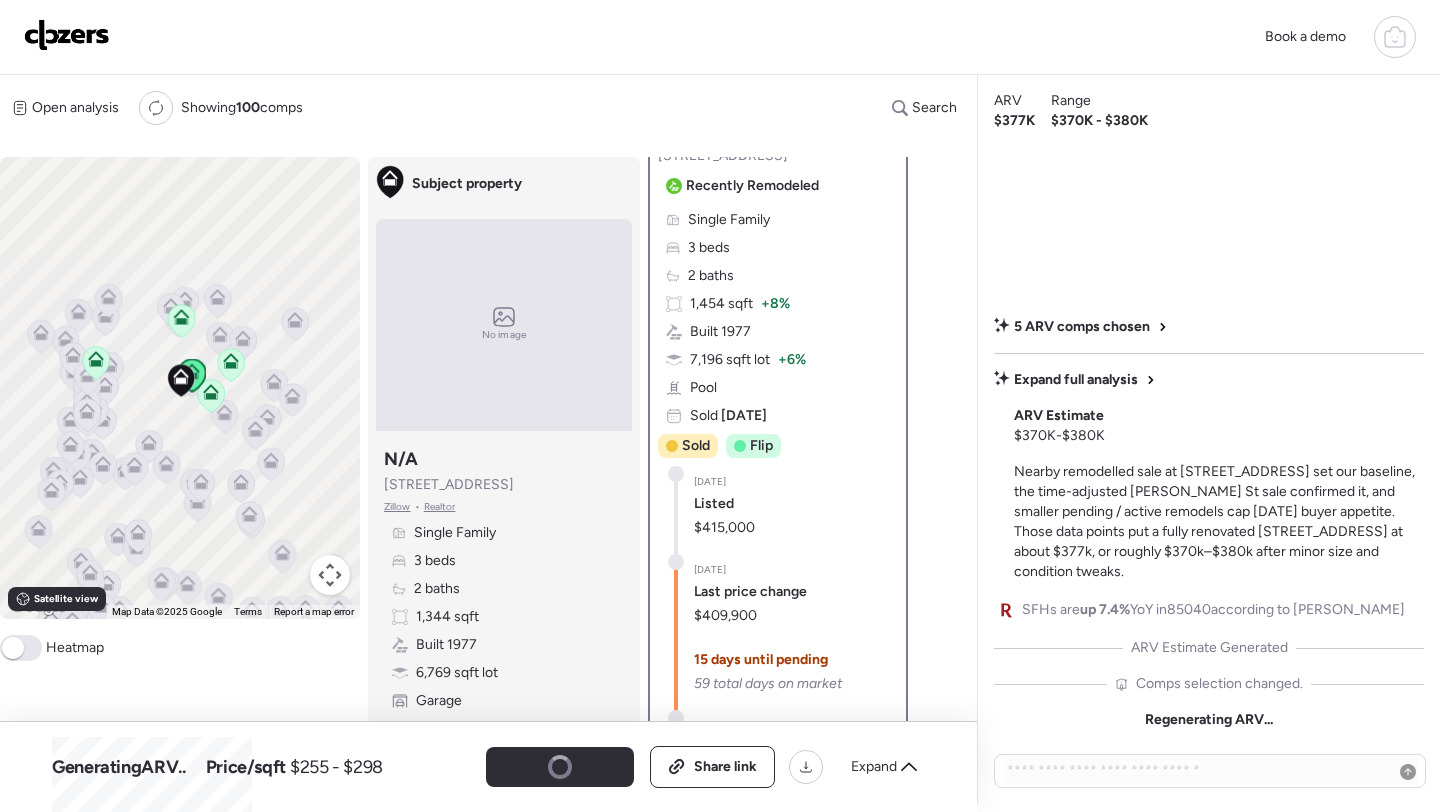 scroll, scrollTop: 316, scrollLeft: 0, axis: vertical 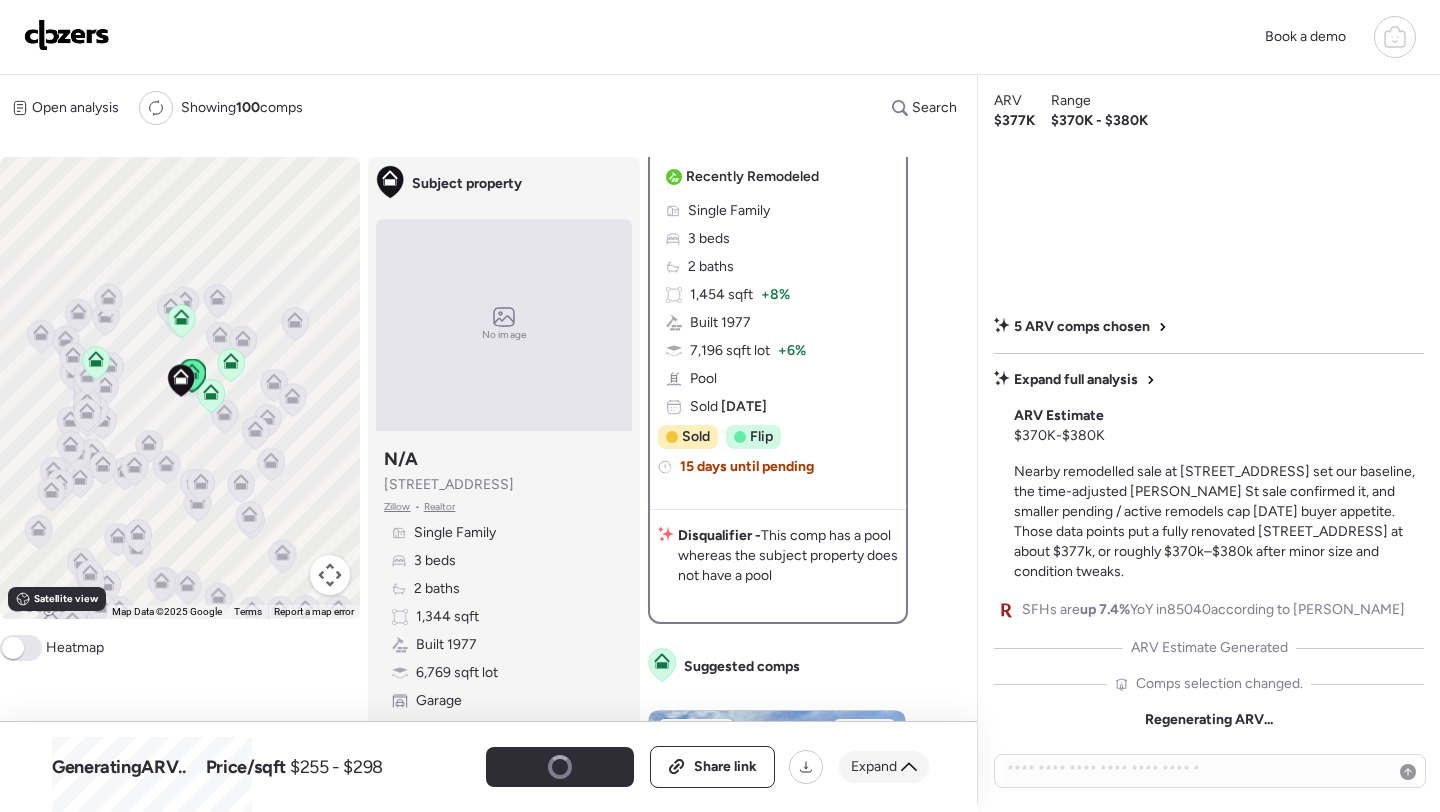 click on "Expand" at bounding box center (874, 767) 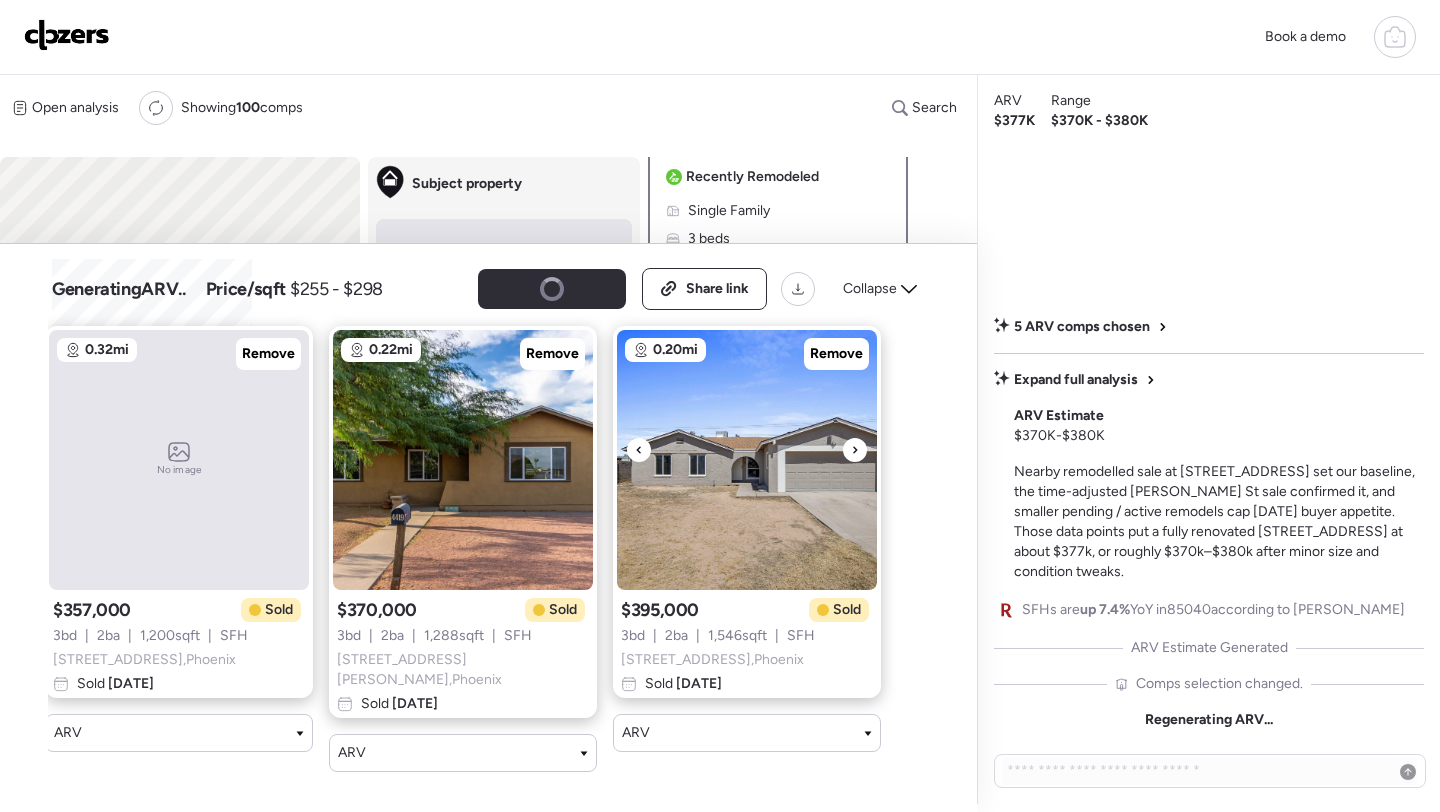 scroll, scrollTop: 0, scrollLeft: 0, axis: both 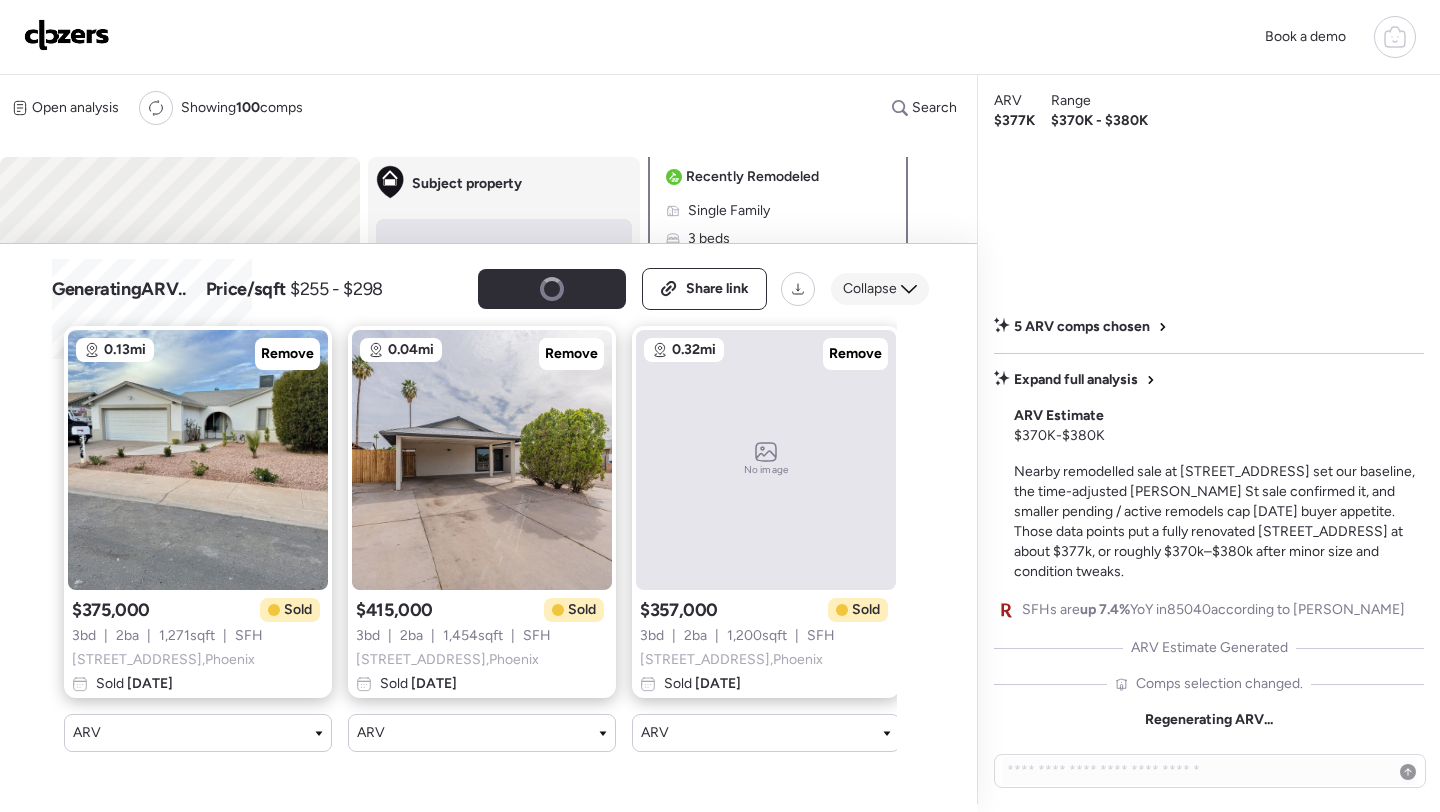 click on "Collapse" at bounding box center (880, 289) 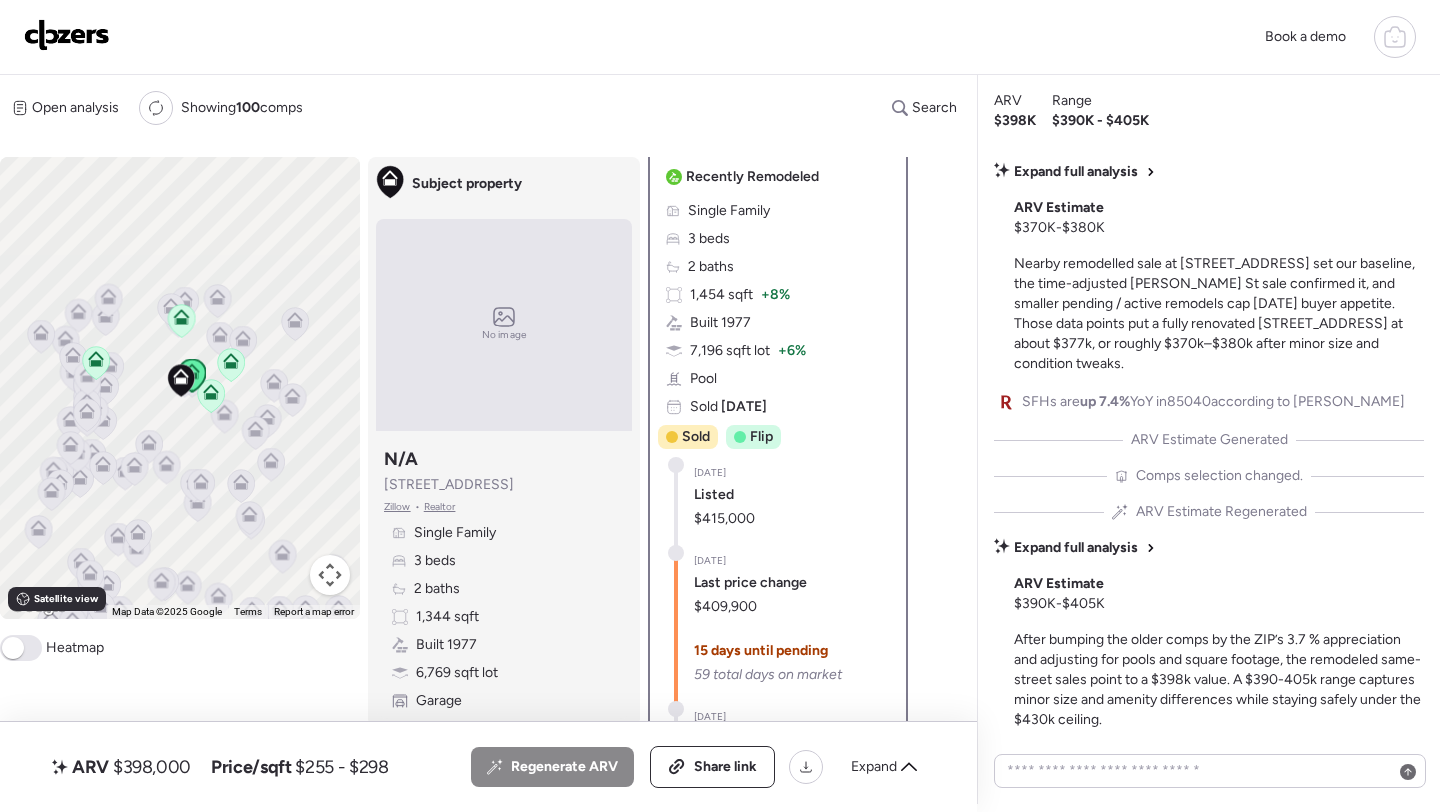 click on "$398,000" at bounding box center [152, 767] 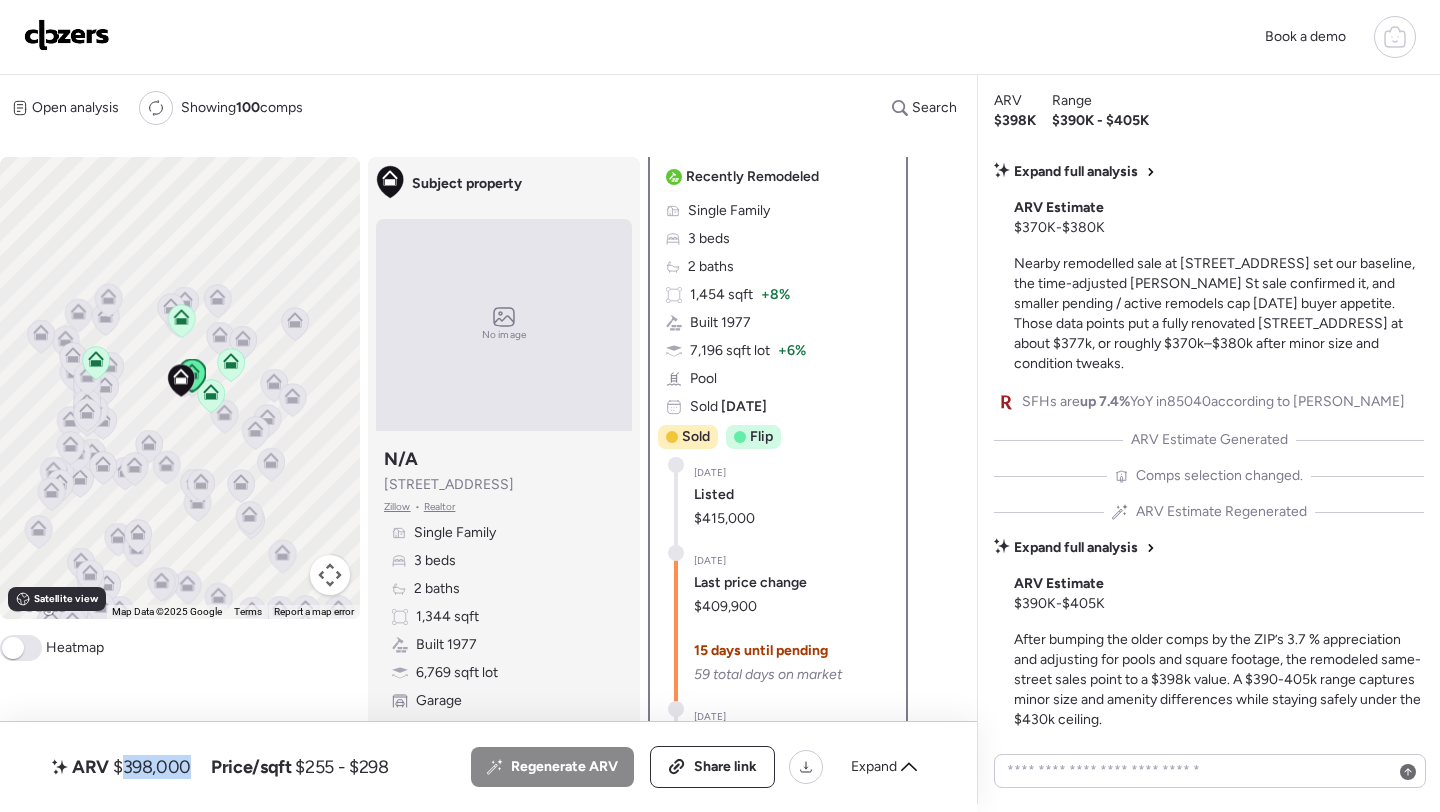 copy on "398,000" 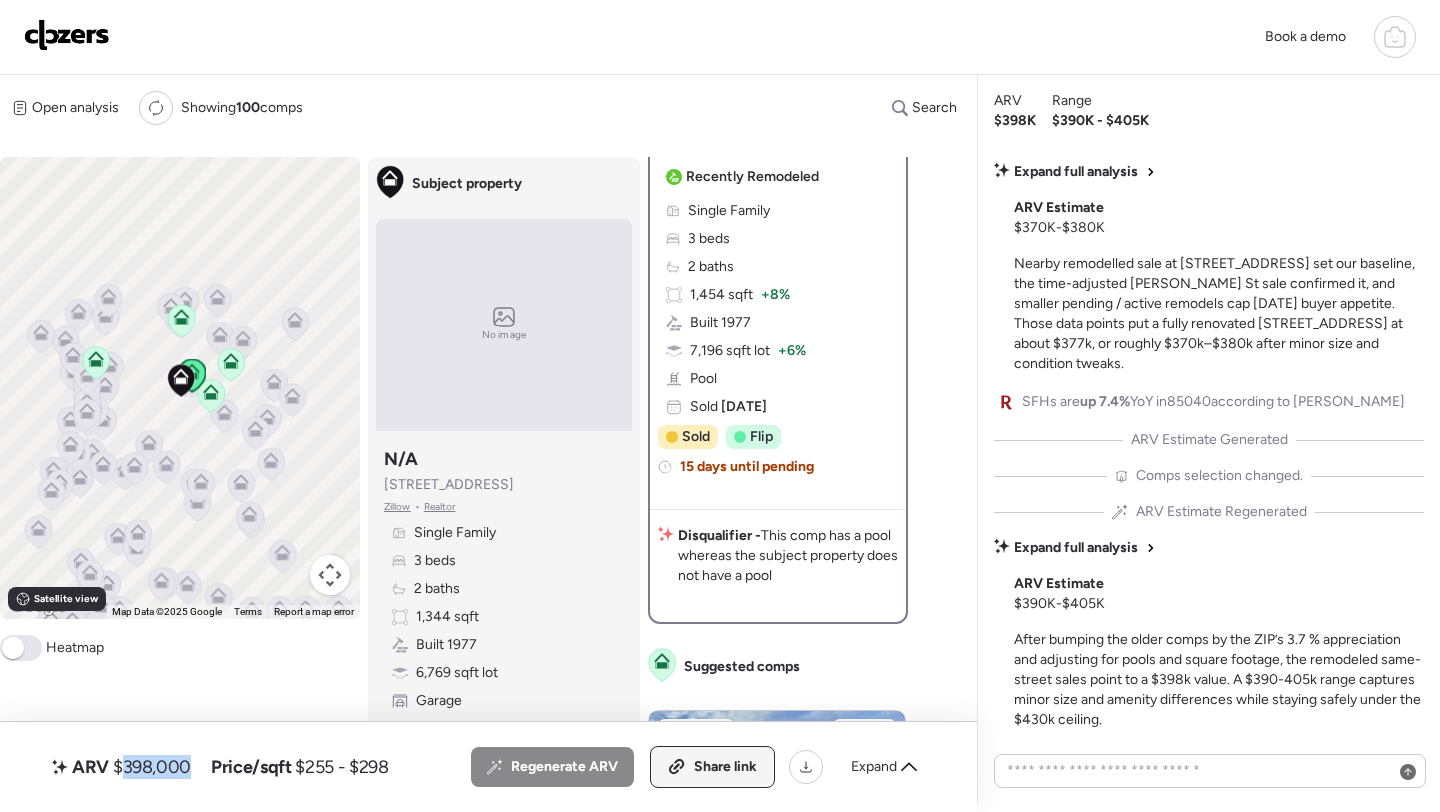click on "Share link" at bounding box center [725, 767] 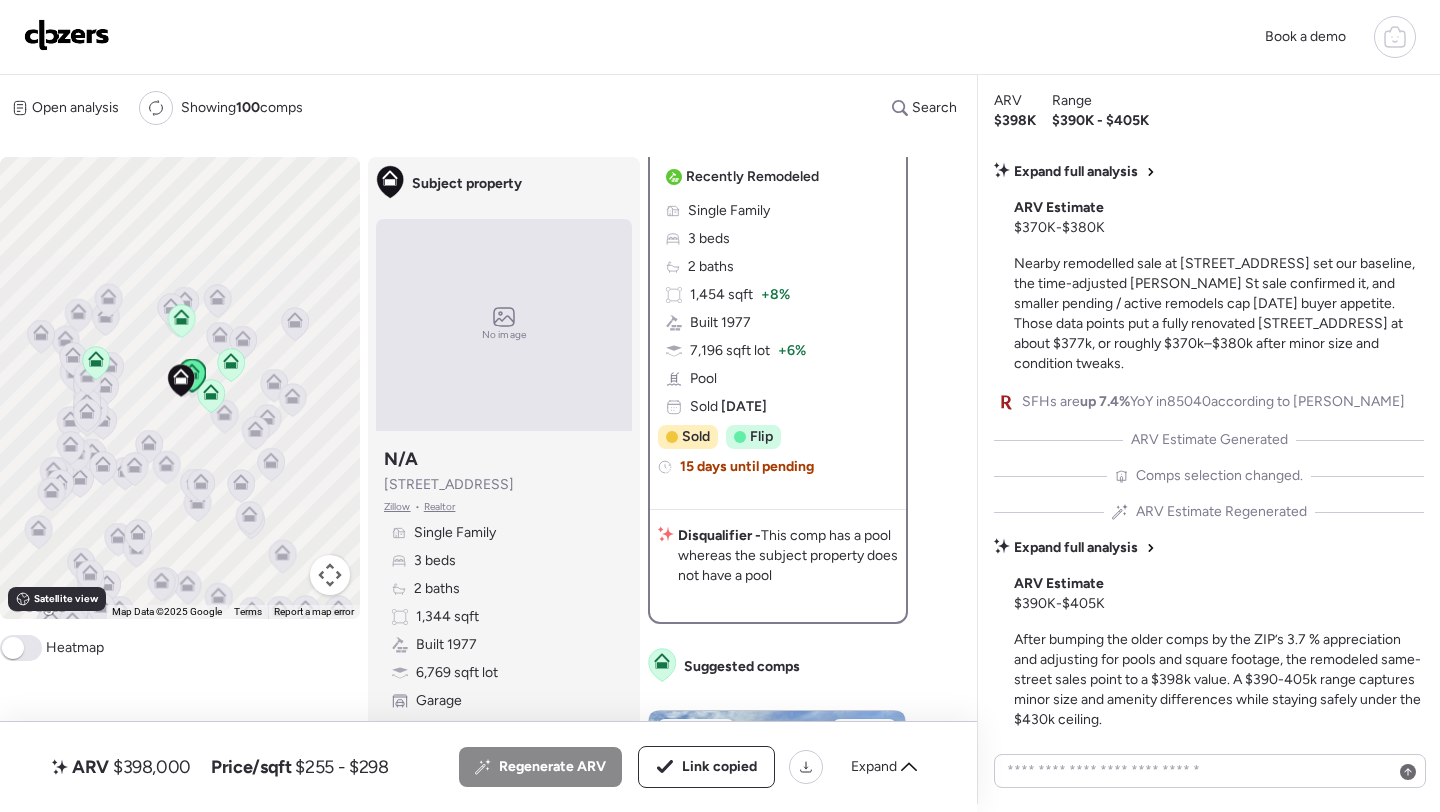 click at bounding box center [67, 35] 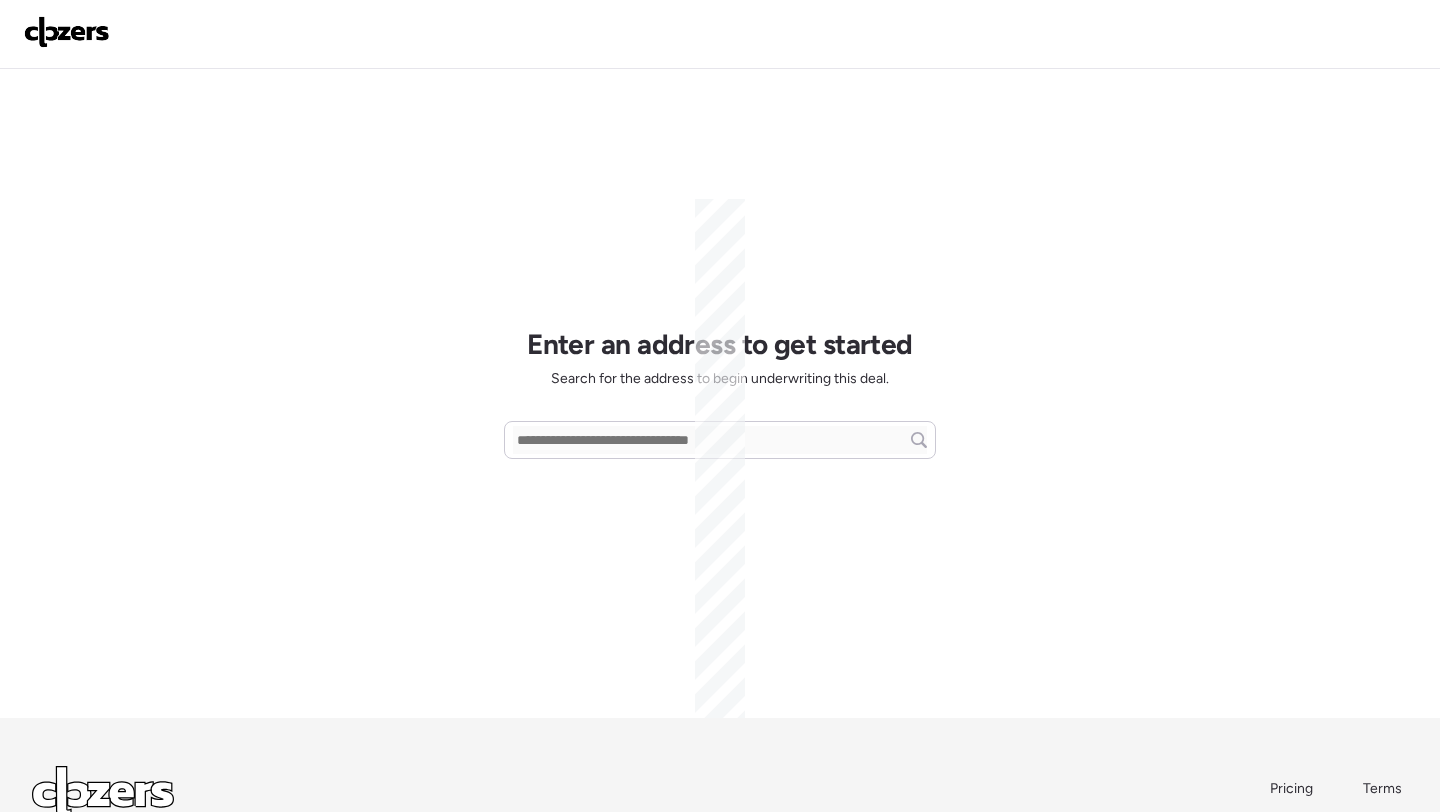 scroll, scrollTop: 0, scrollLeft: 0, axis: both 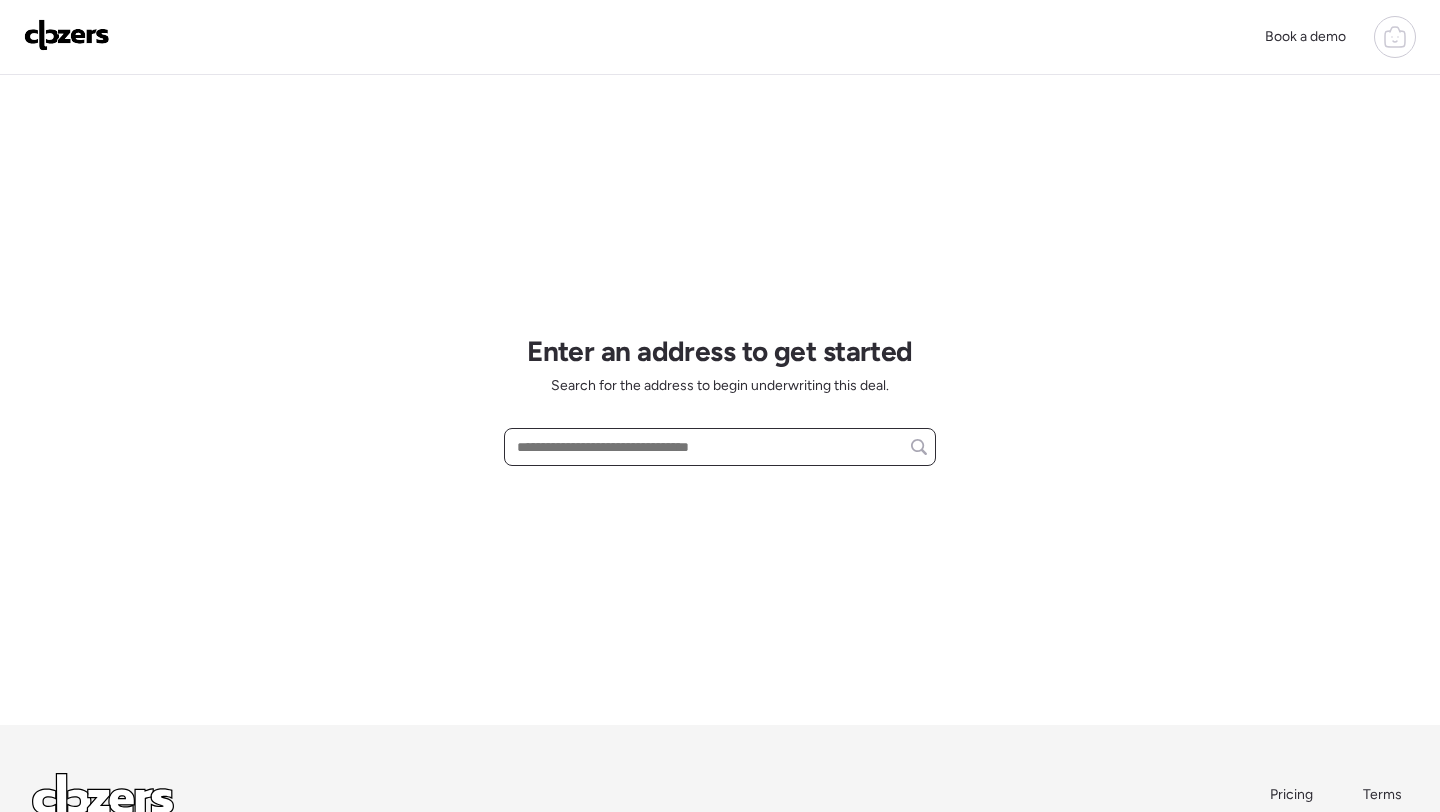 click at bounding box center [720, 447] 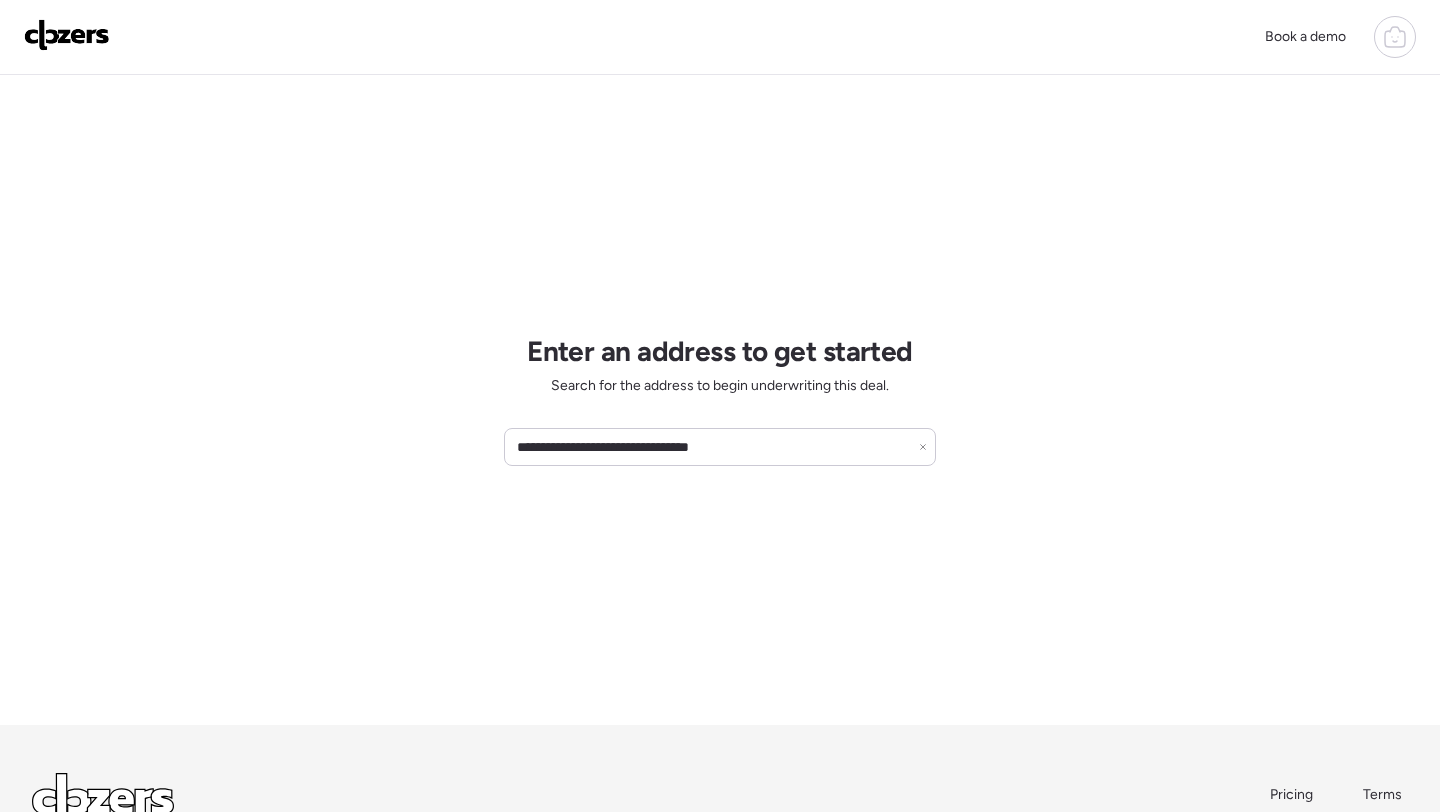 click on "**********" at bounding box center (720, 400) 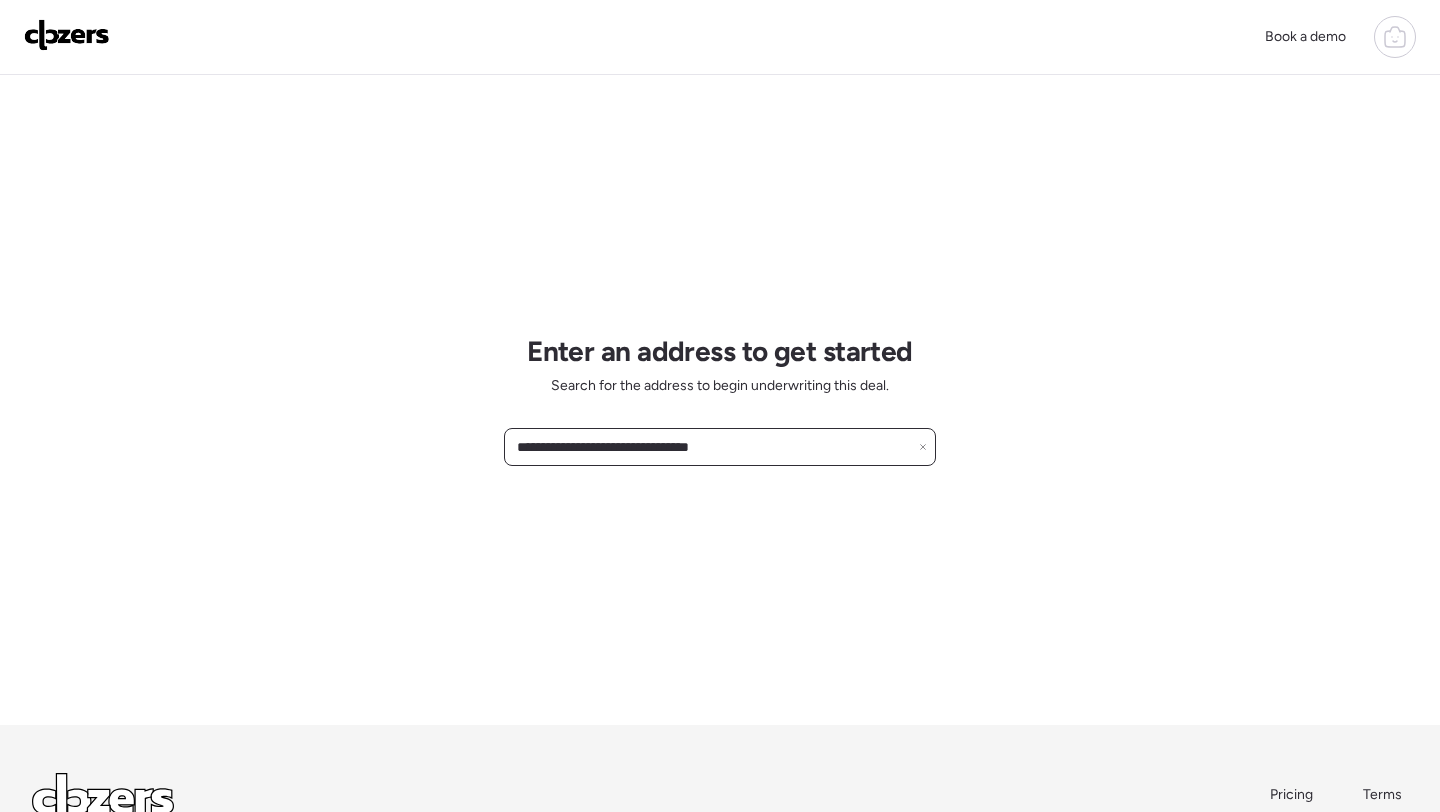click on "**********" at bounding box center [720, 447] 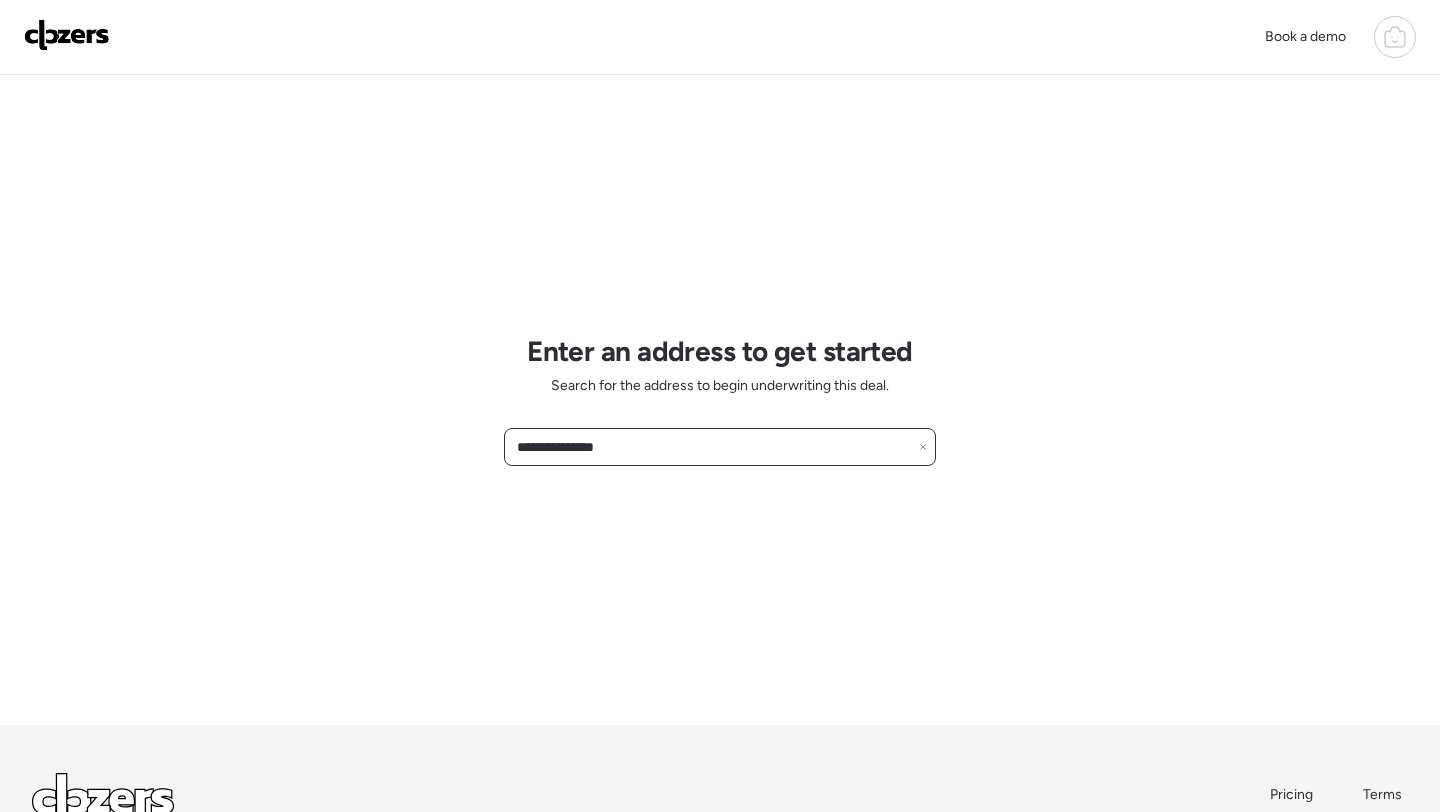 click on "**********" at bounding box center (720, 447) 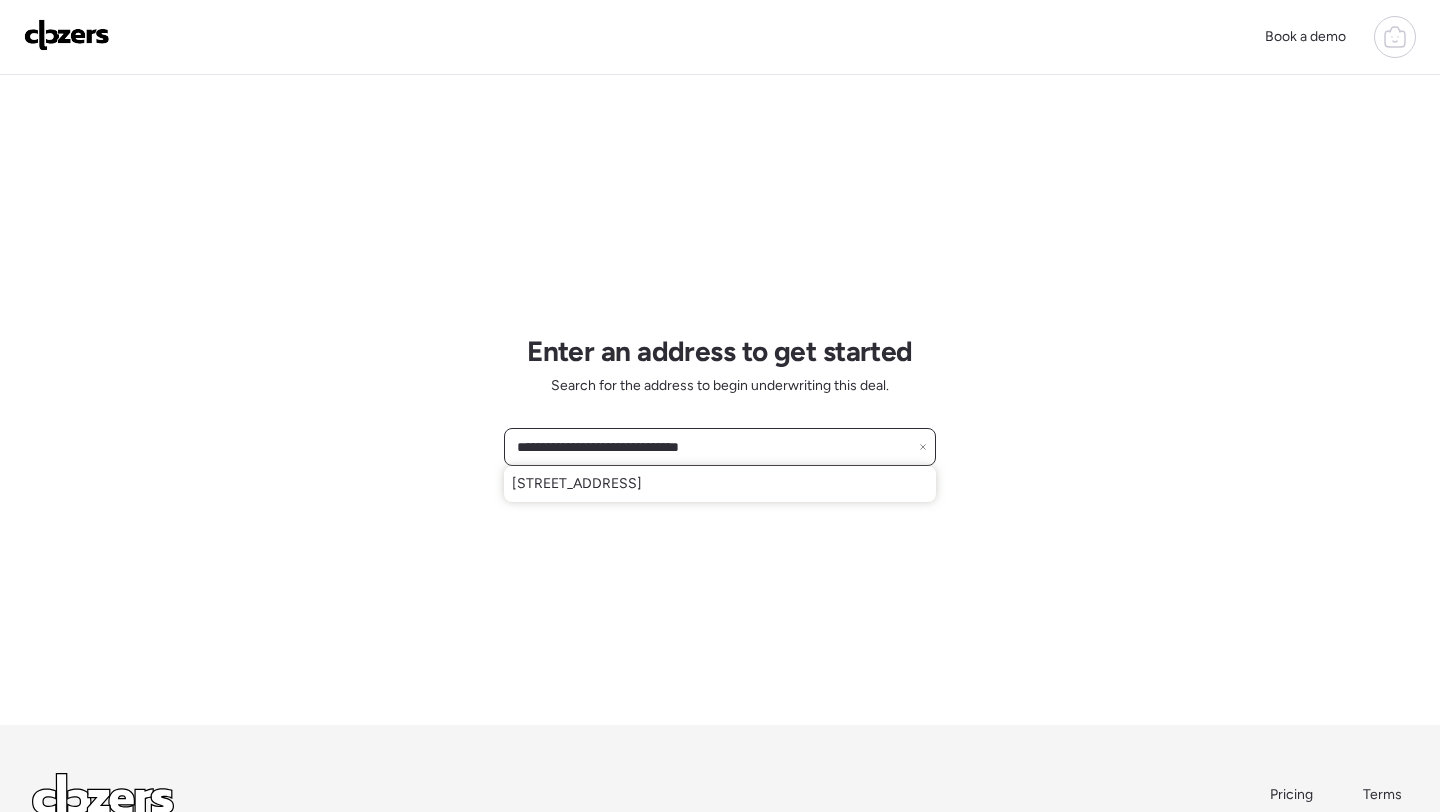 click on "**********" at bounding box center [720, 447] 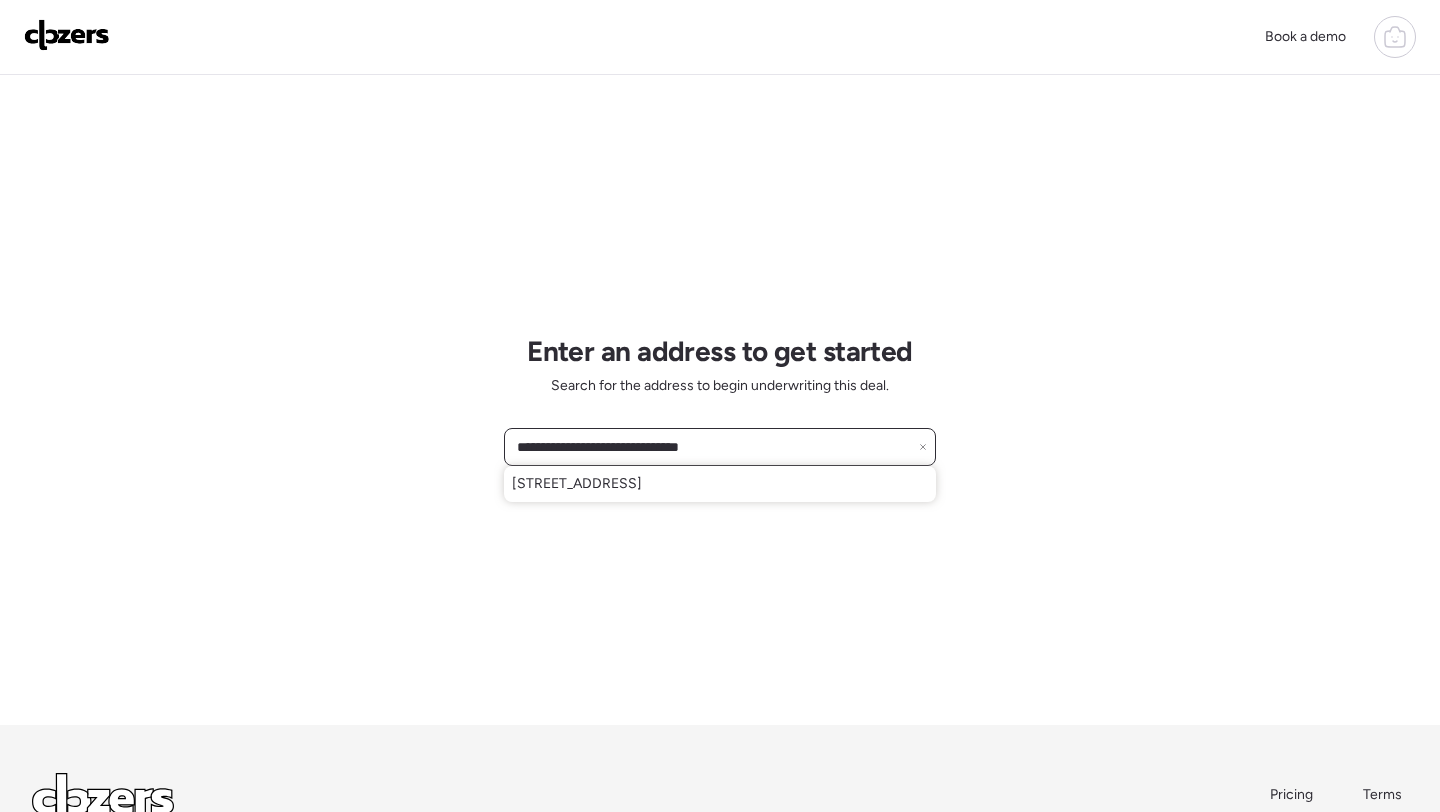 paste on "**" 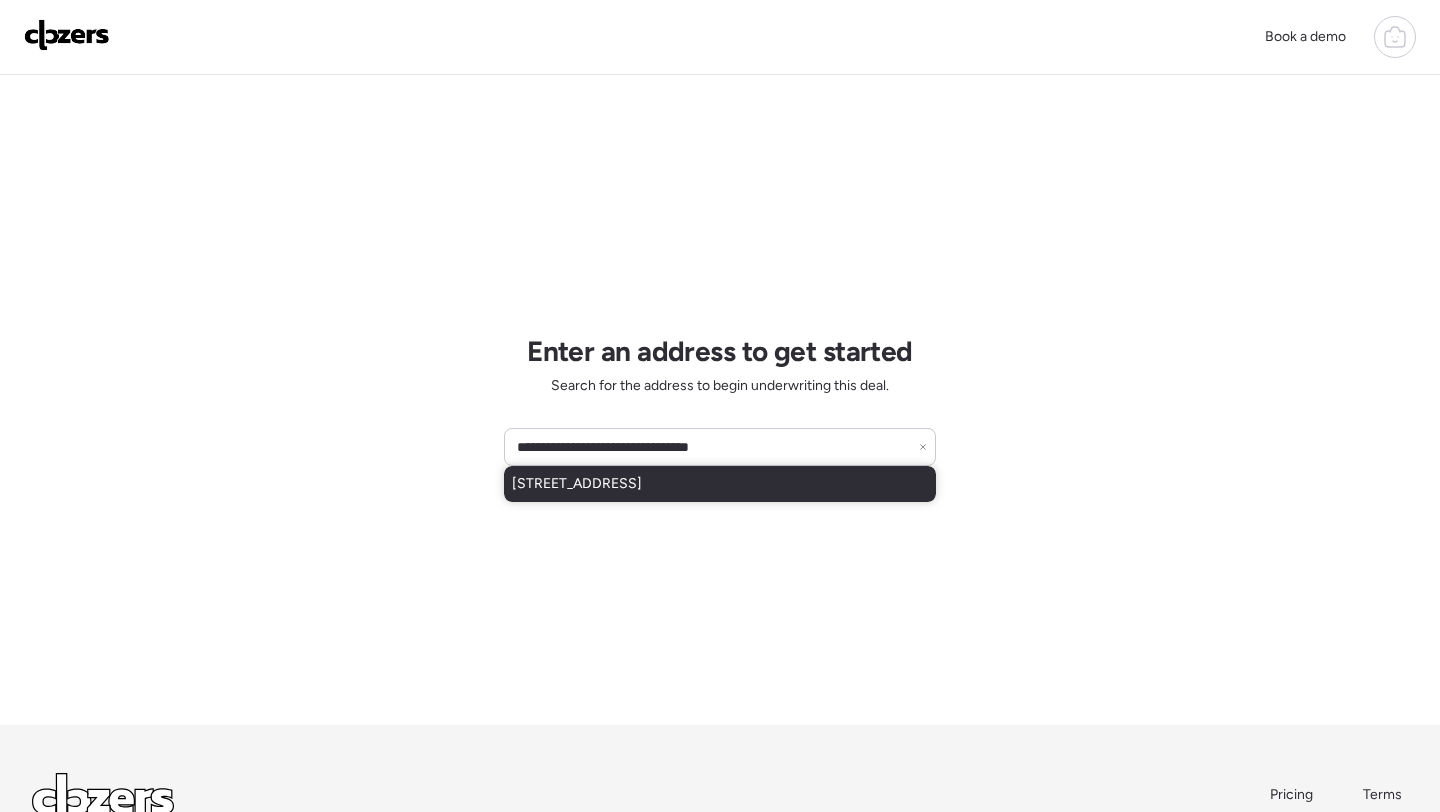 click on "228 Coppice Ln, Columbia, SC, 29223" at bounding box center (577, 484) 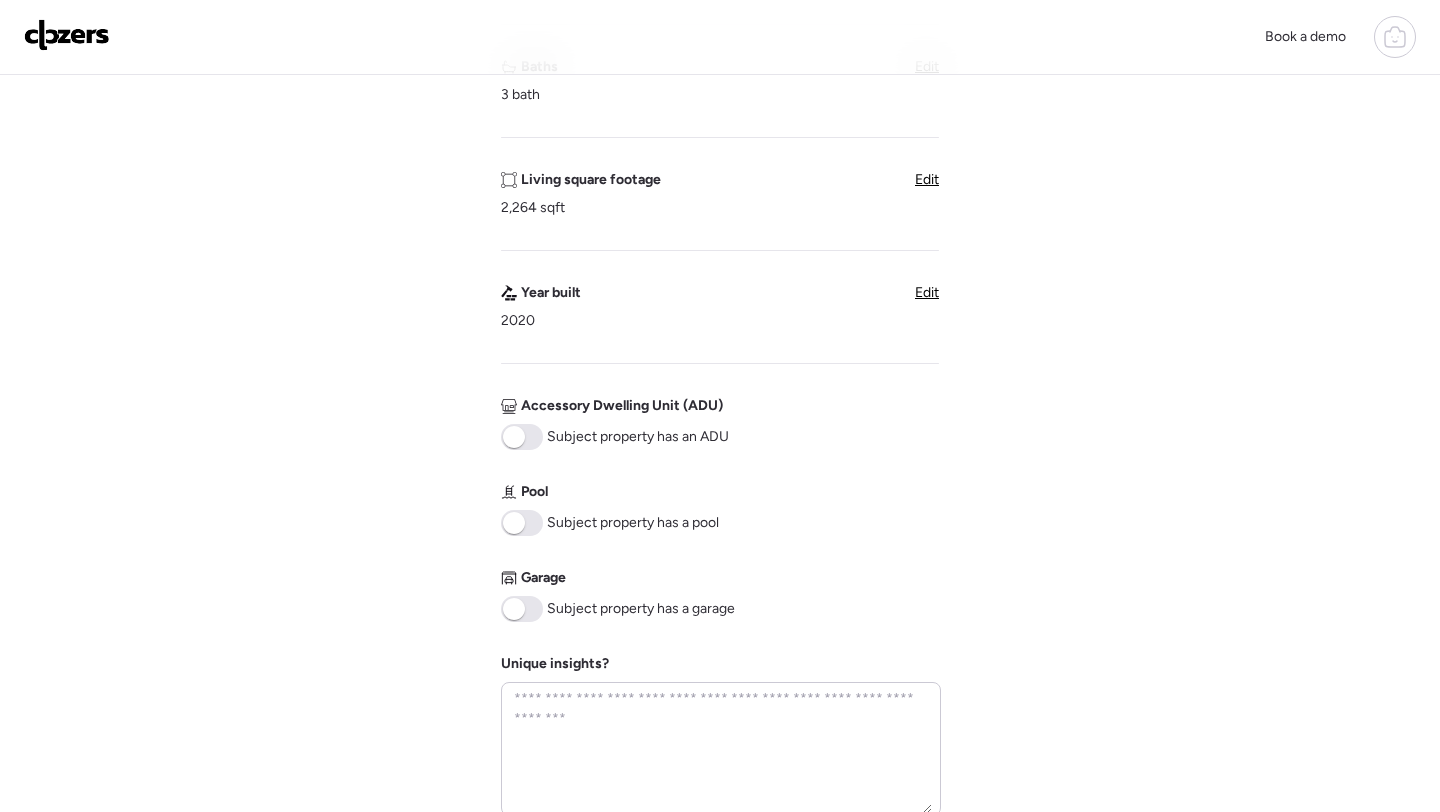 scroll, scrollTop: 655, scrollLeft: 0, axis: vertical 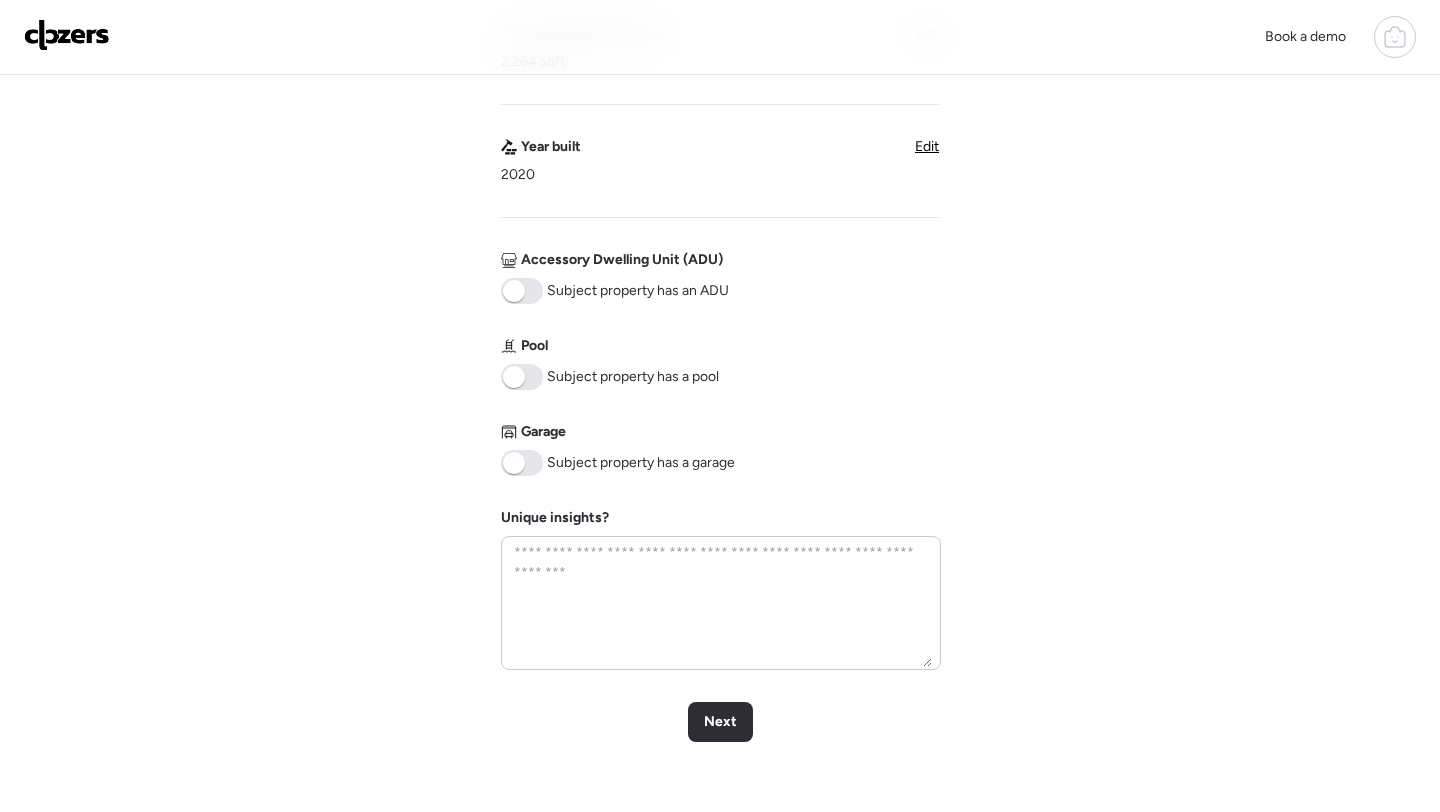 click at bounding box center (522, 463) 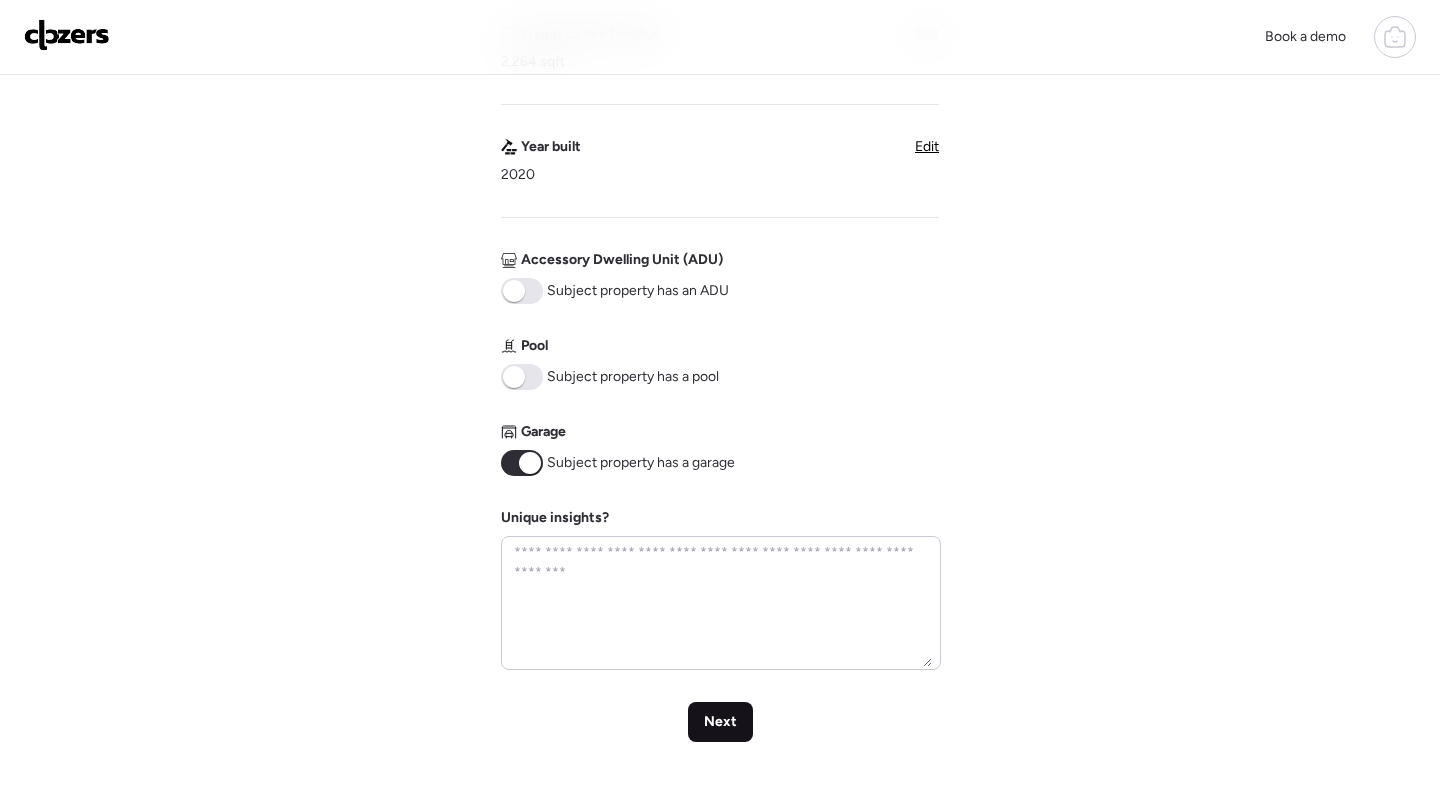 click on "Next" at bounding box center (720, 722) 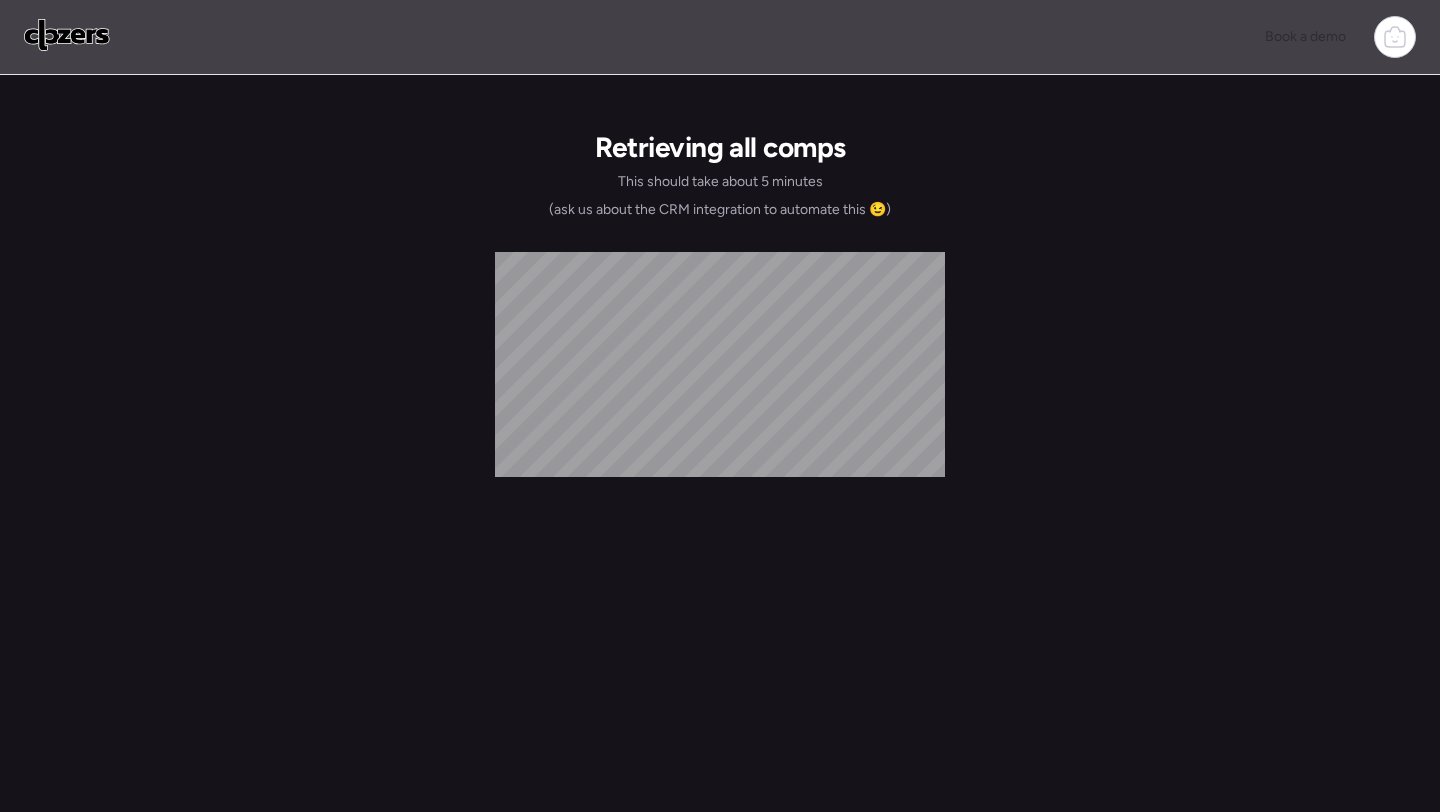 scroll, scrollTop: 0, scrollLeft: 0, axis: both 